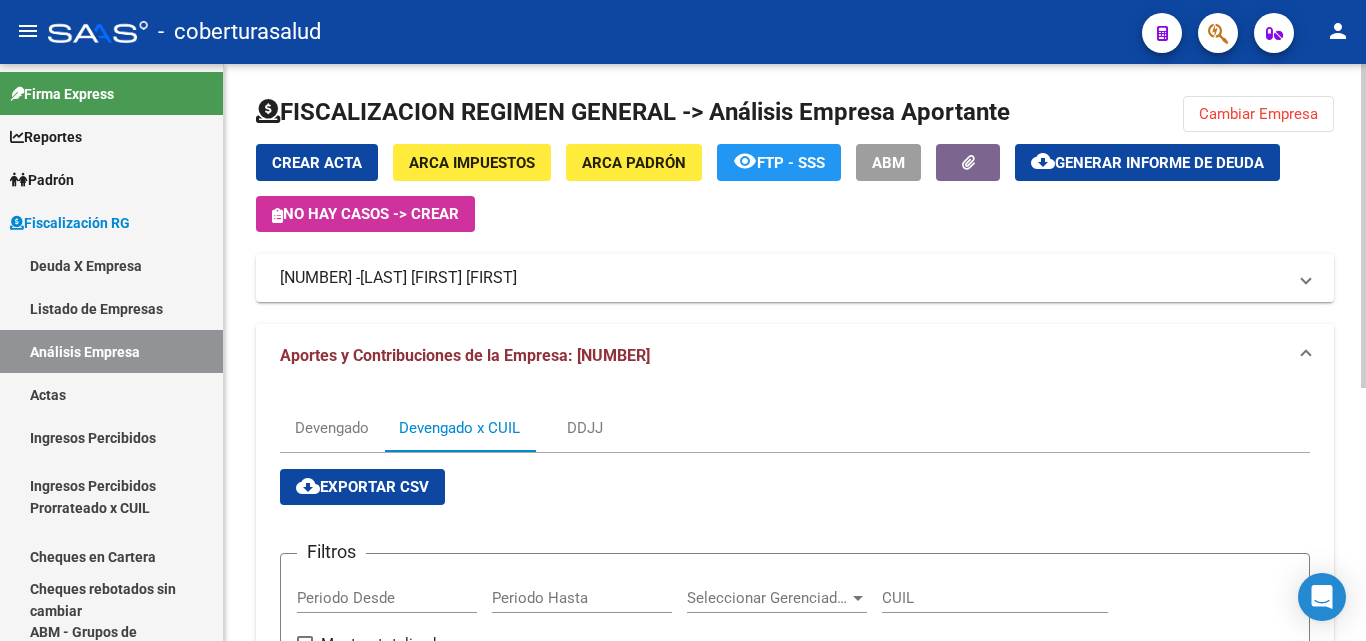 scroll, scrollTop: 0, scrollLeft: 0, axis: both 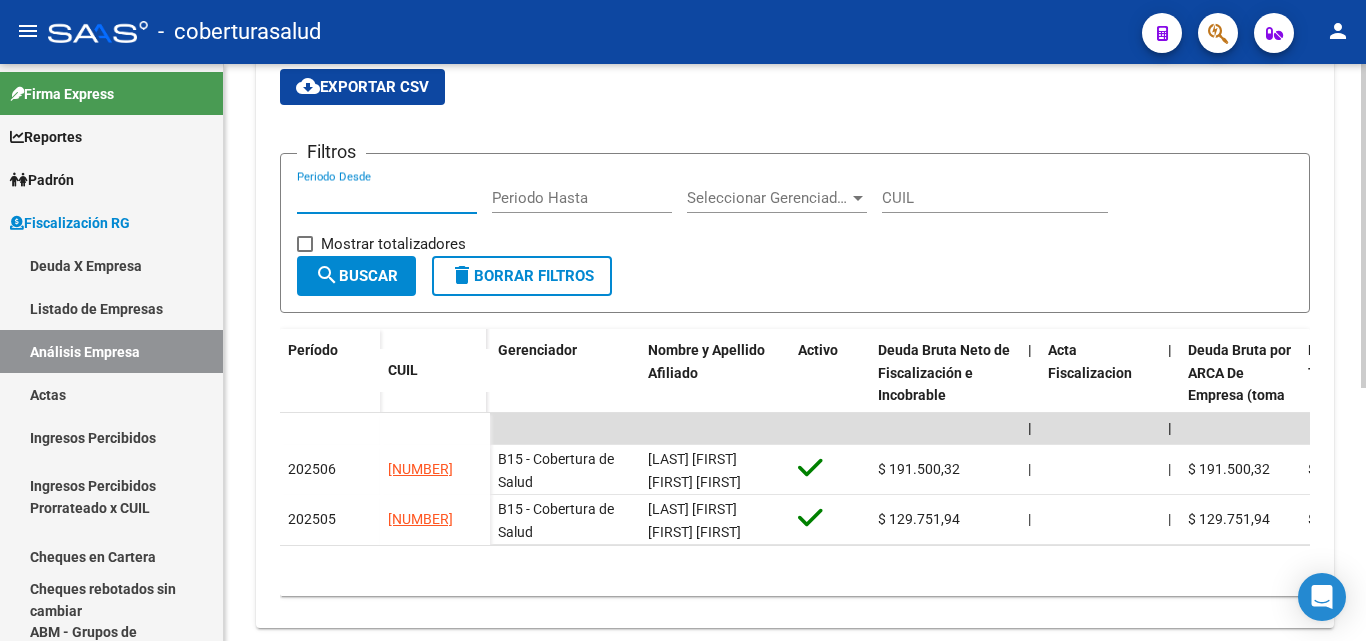 click on "Periodo Desde" at bounding box center (387, 198) 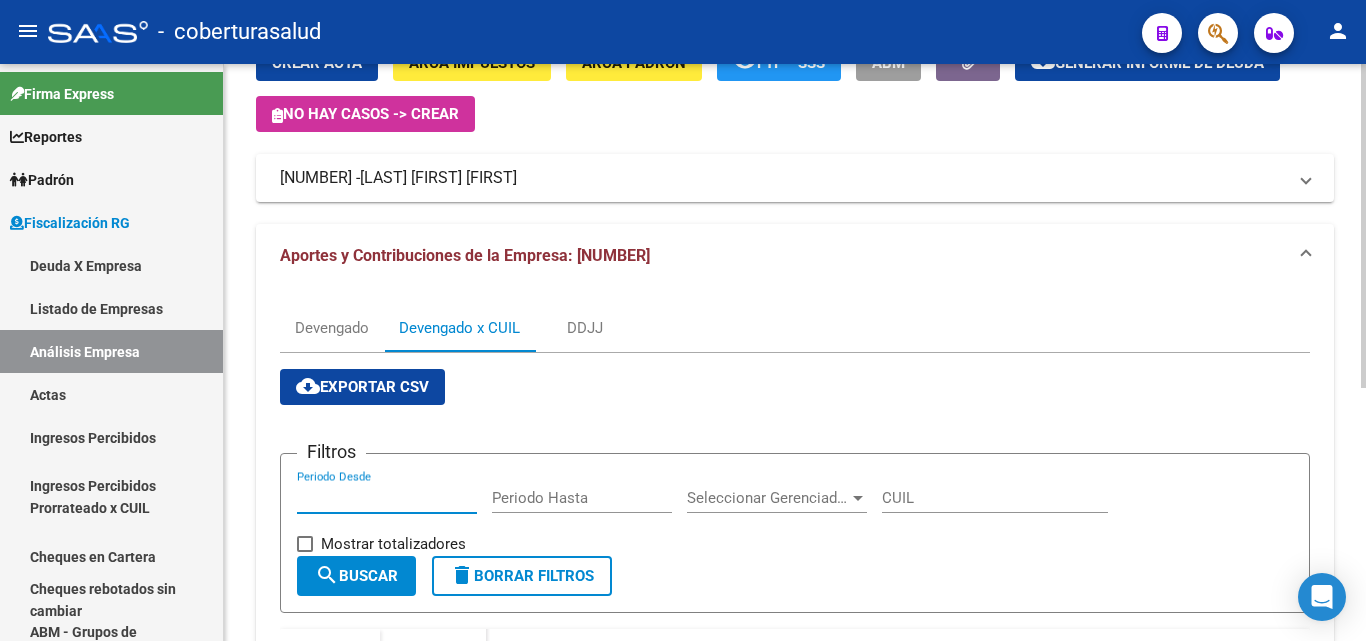 scroll, scrollTop: 0, scrollLeft: 0, axis: both 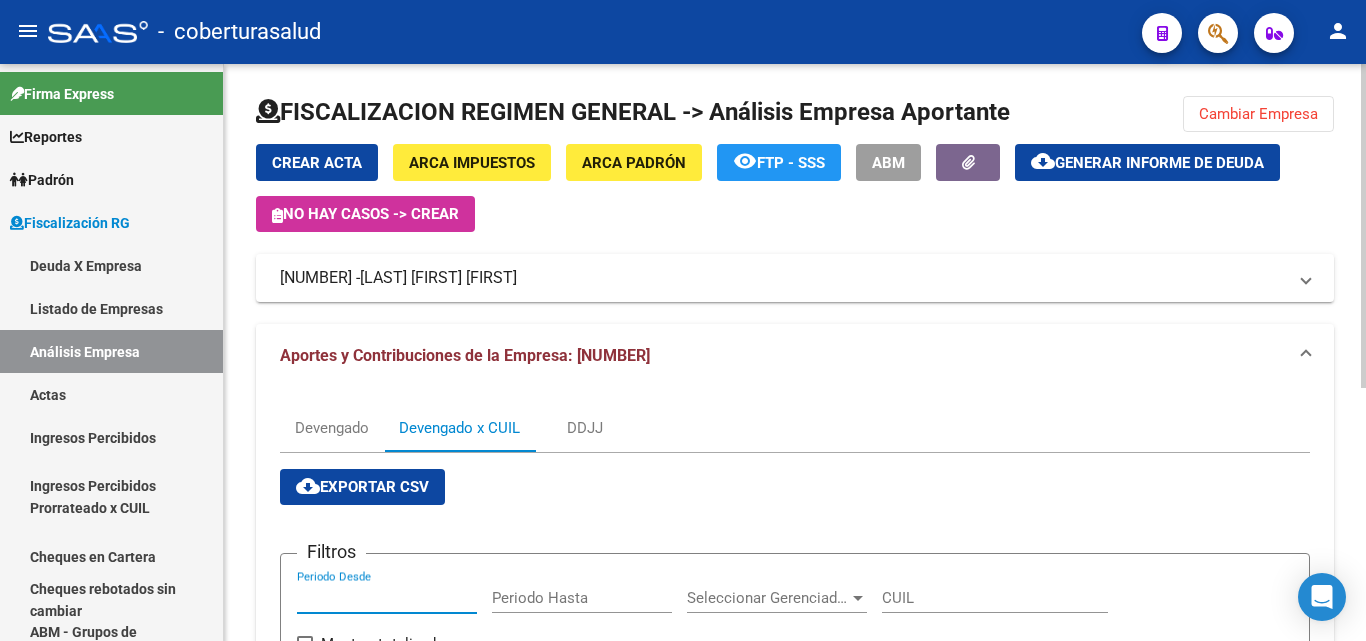 click on "Cambiar Empresa" 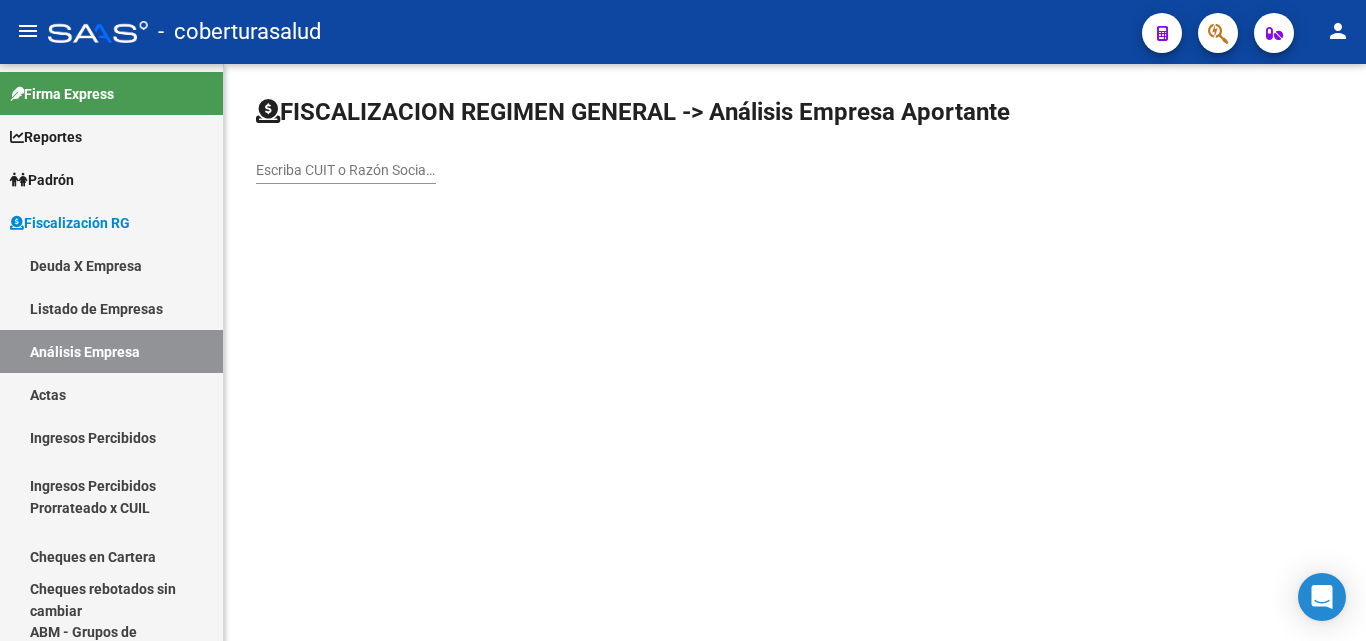 click on "Escriba CUIT o Razón Social para buscar" at bounding box center (346, 170) 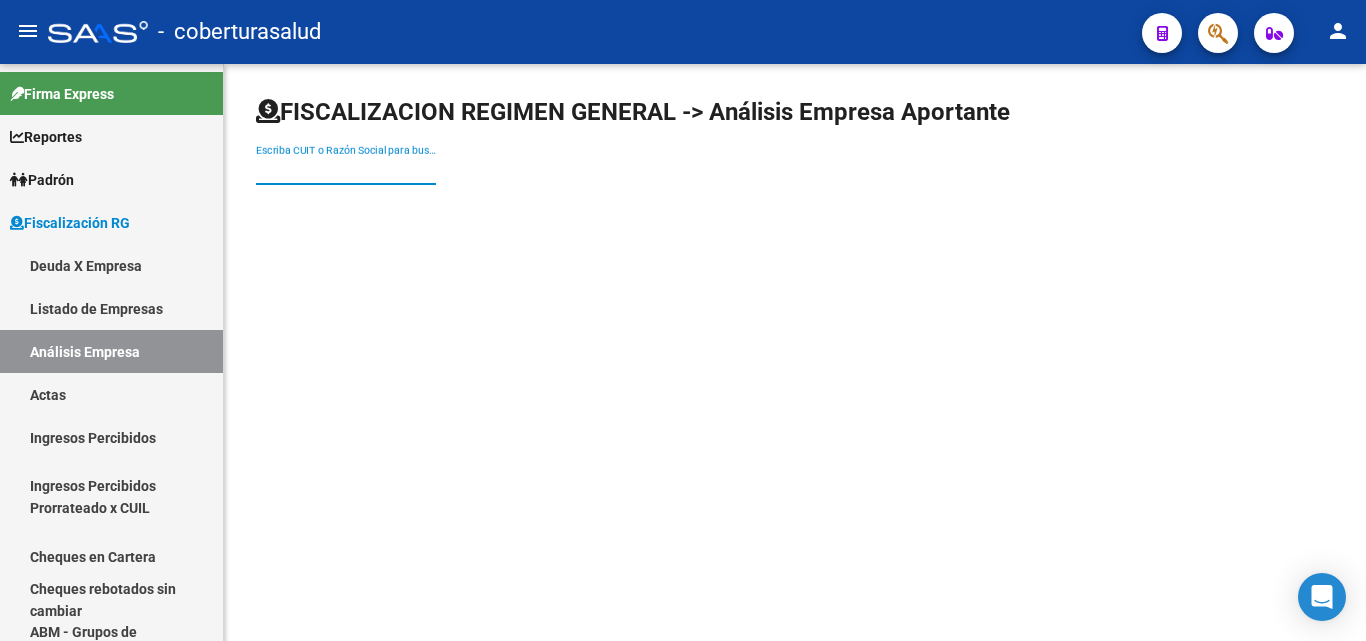 paste on "[NUMBER]" 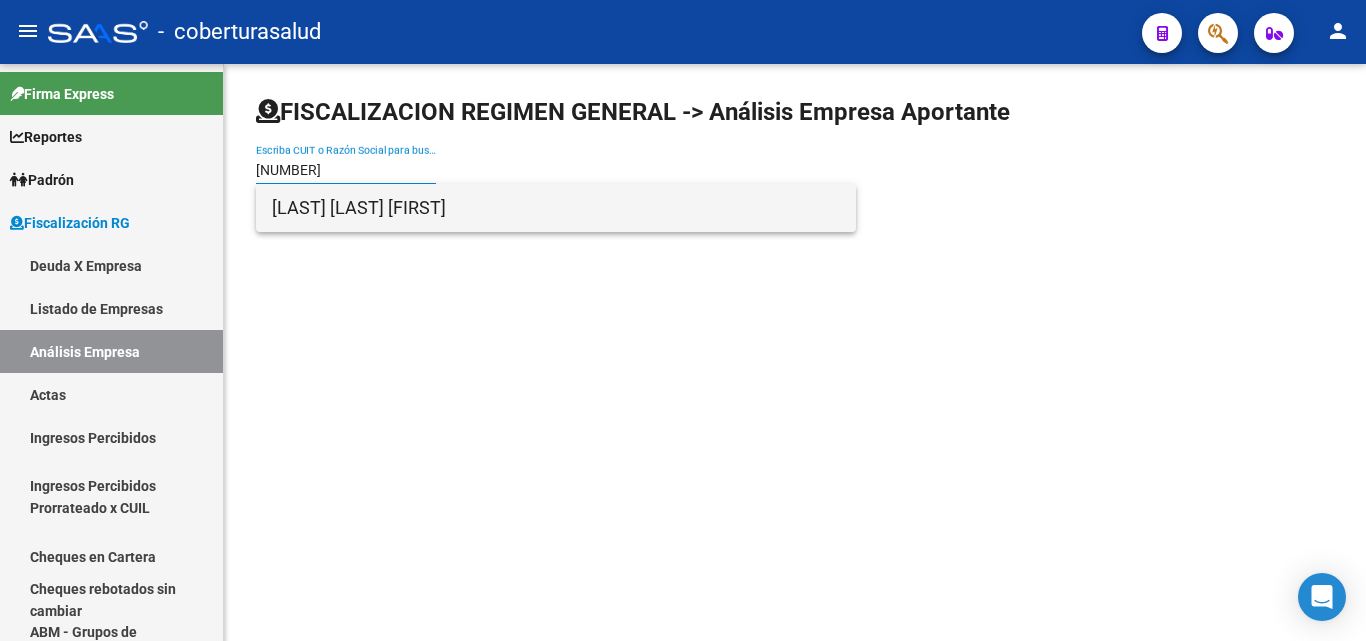 type on "[NUMBER]" 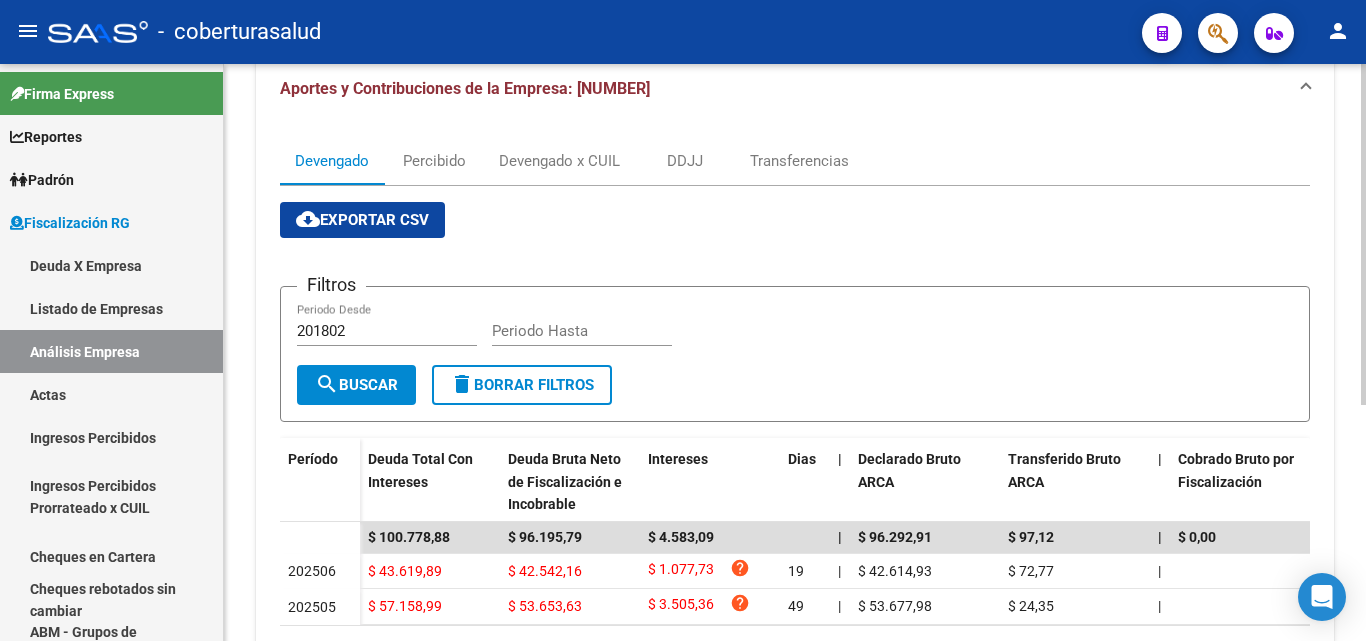 scroll, scrollTop: 299, scrollLeft: 0, axis: vertical 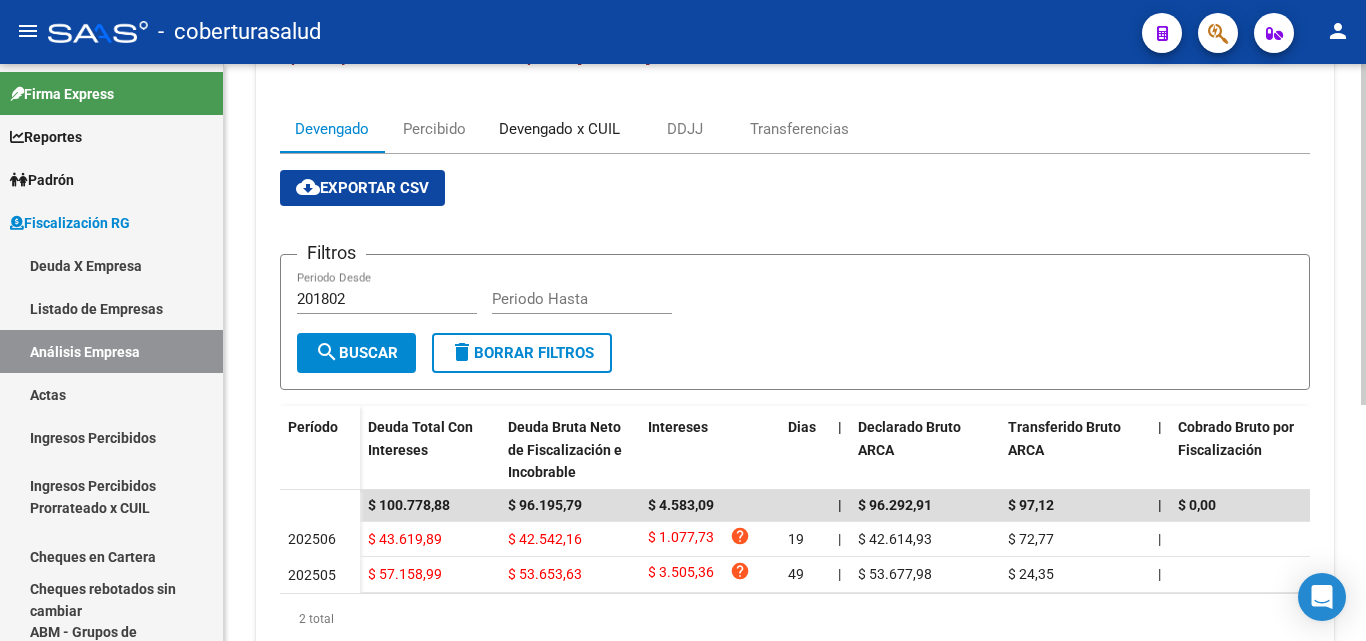 click on "Devengado x CUIL" at bounding box center [559, 129] 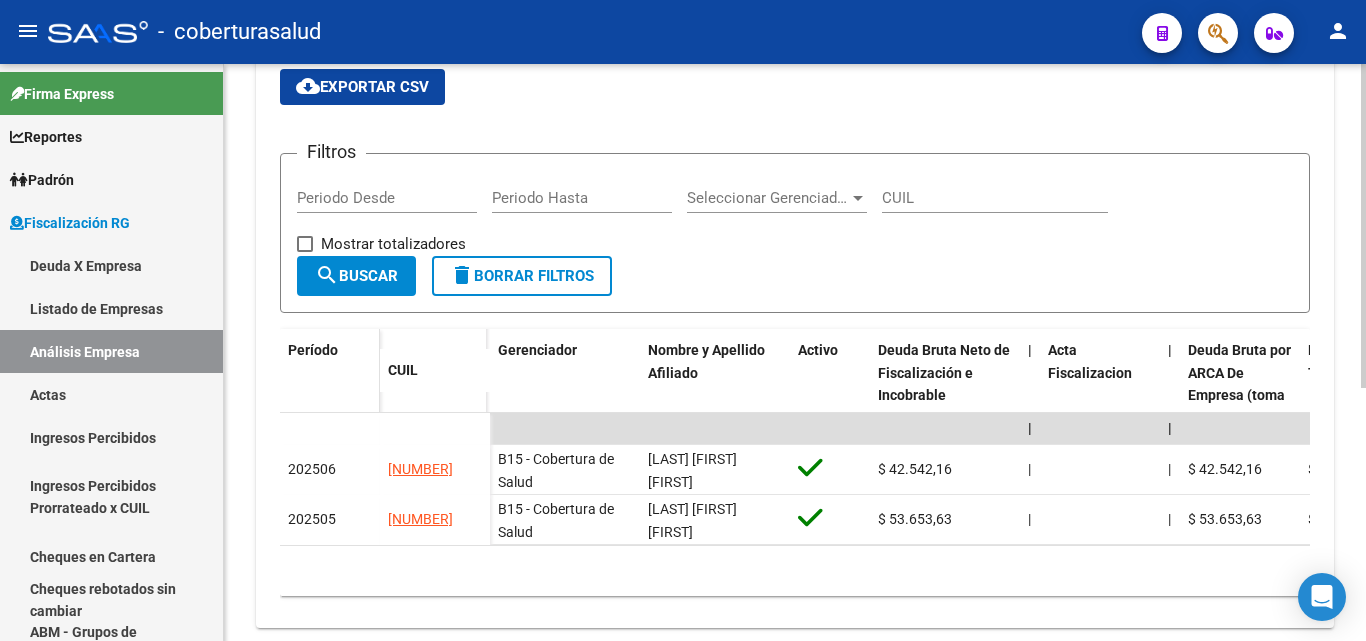scroll, scrollTop: 300, scrollLeft: 0, axis: vertical 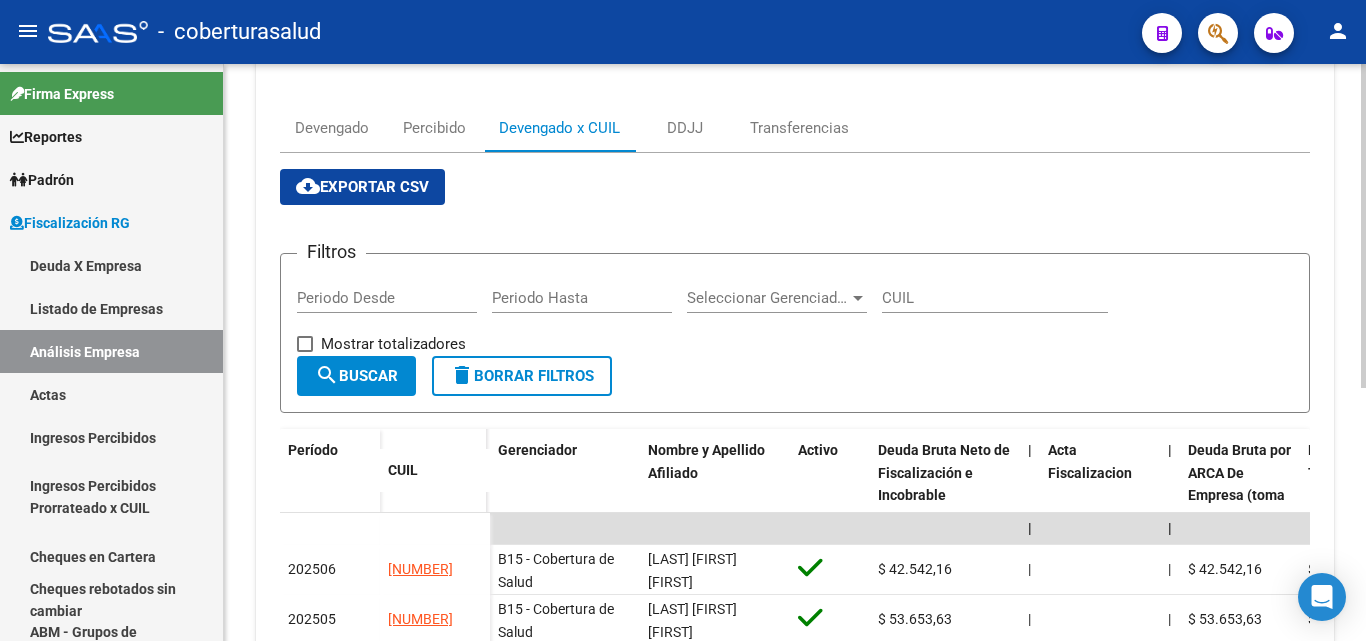 click on "cloud_download  Exportar CSV" at bounding box center (362, 187) 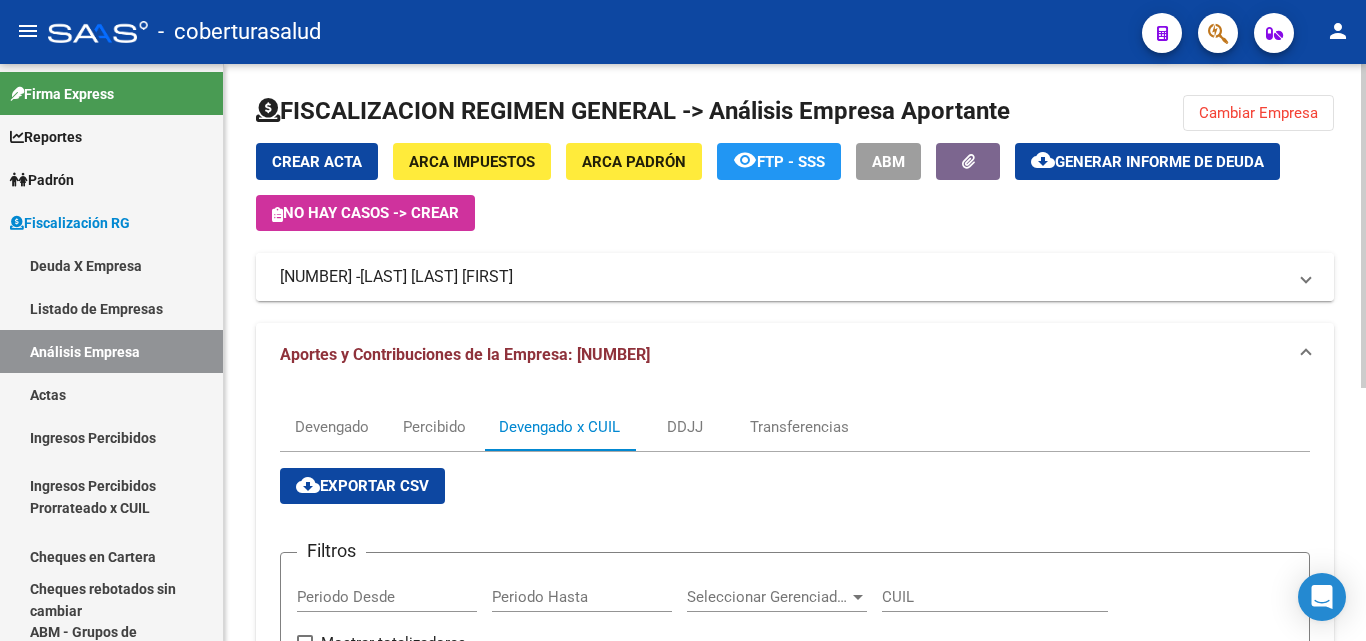 scroll, scrollTop: 0, scrollLeft: 0, axis: both 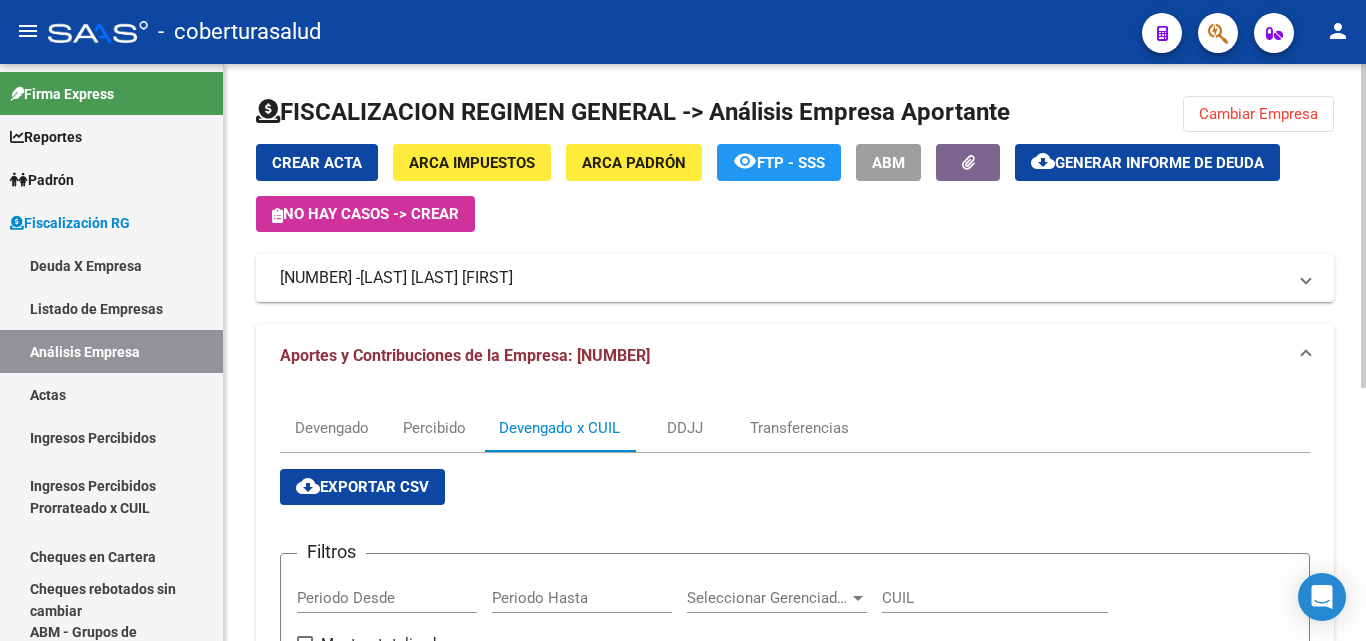 click on "Cambiar Empresa" 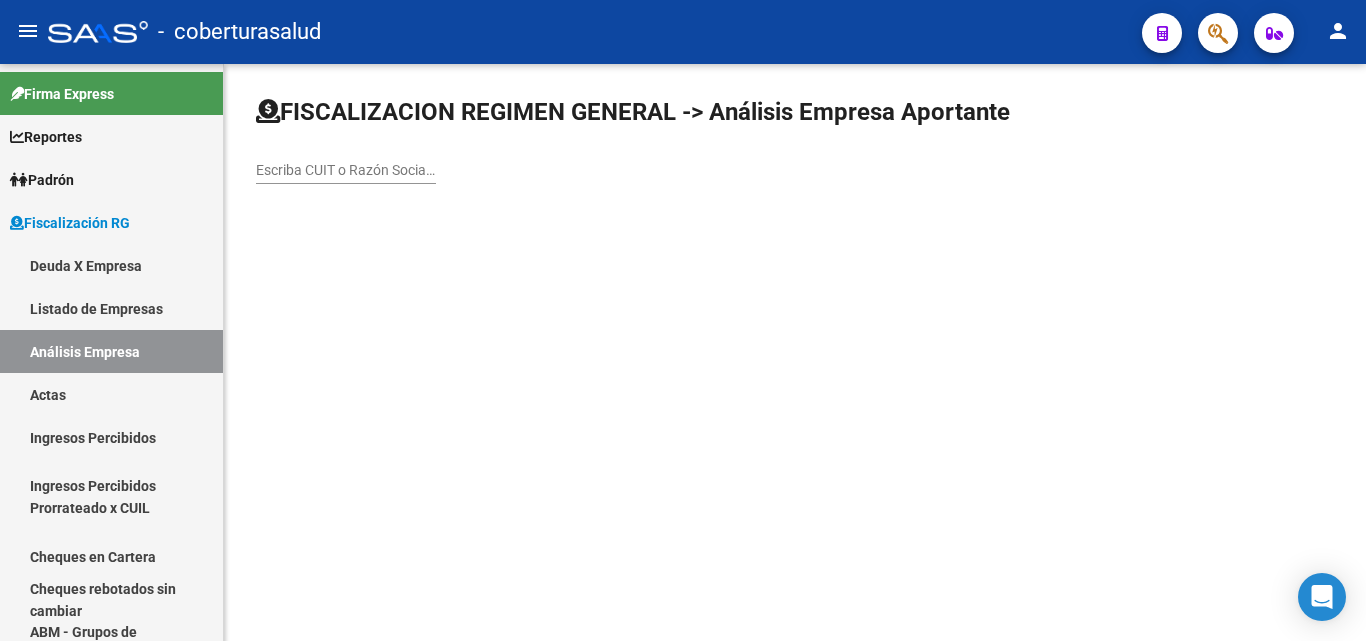 click on "Escriba CUIT o Razón Social para buscar" at bounding box center [346, 170] 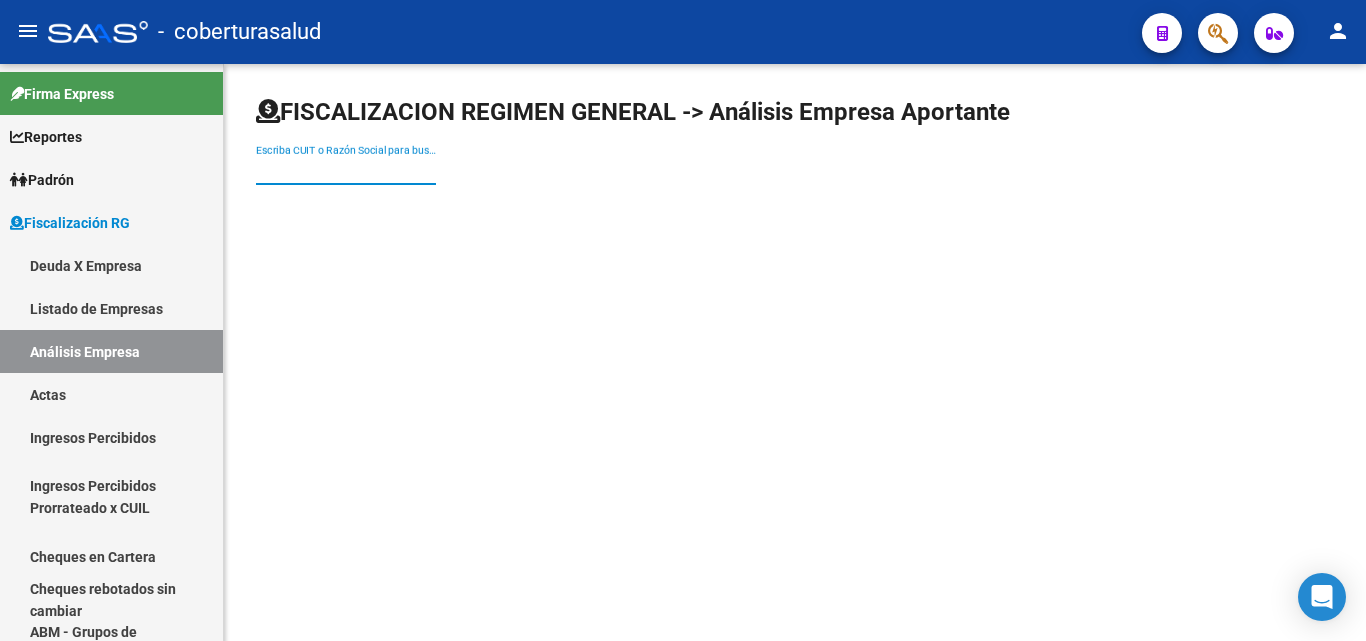 paste on "[CUIT]" 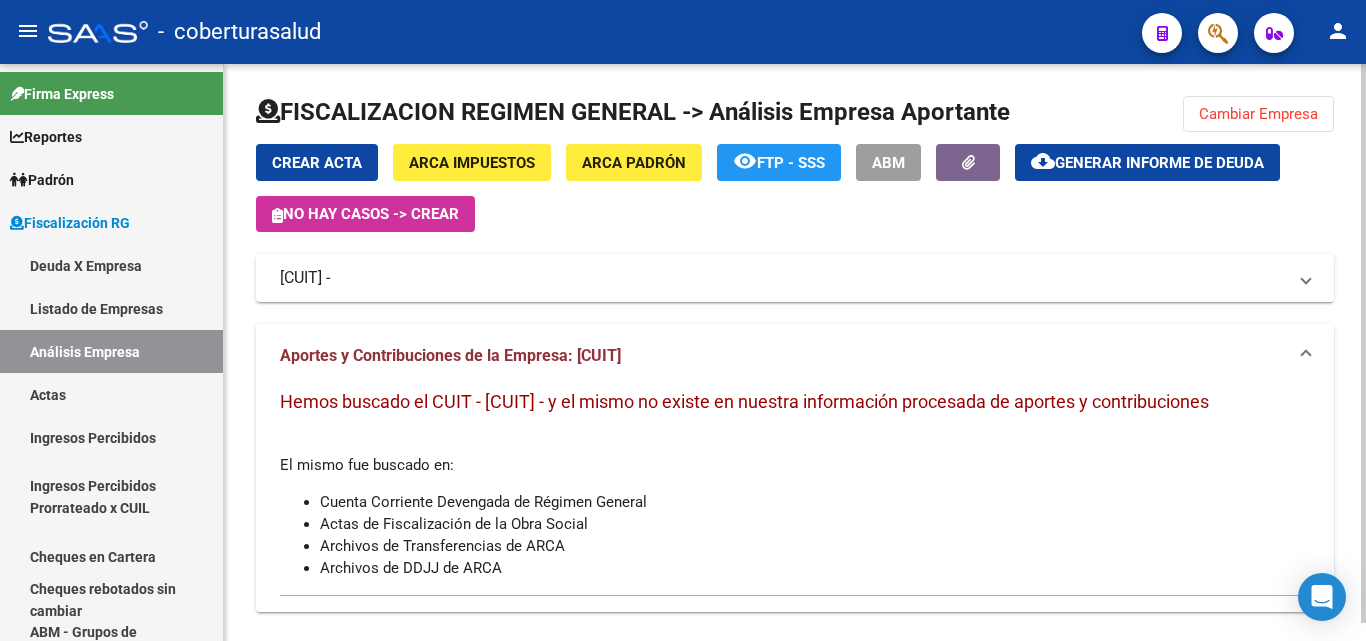 click on "Cambiar Empresa" 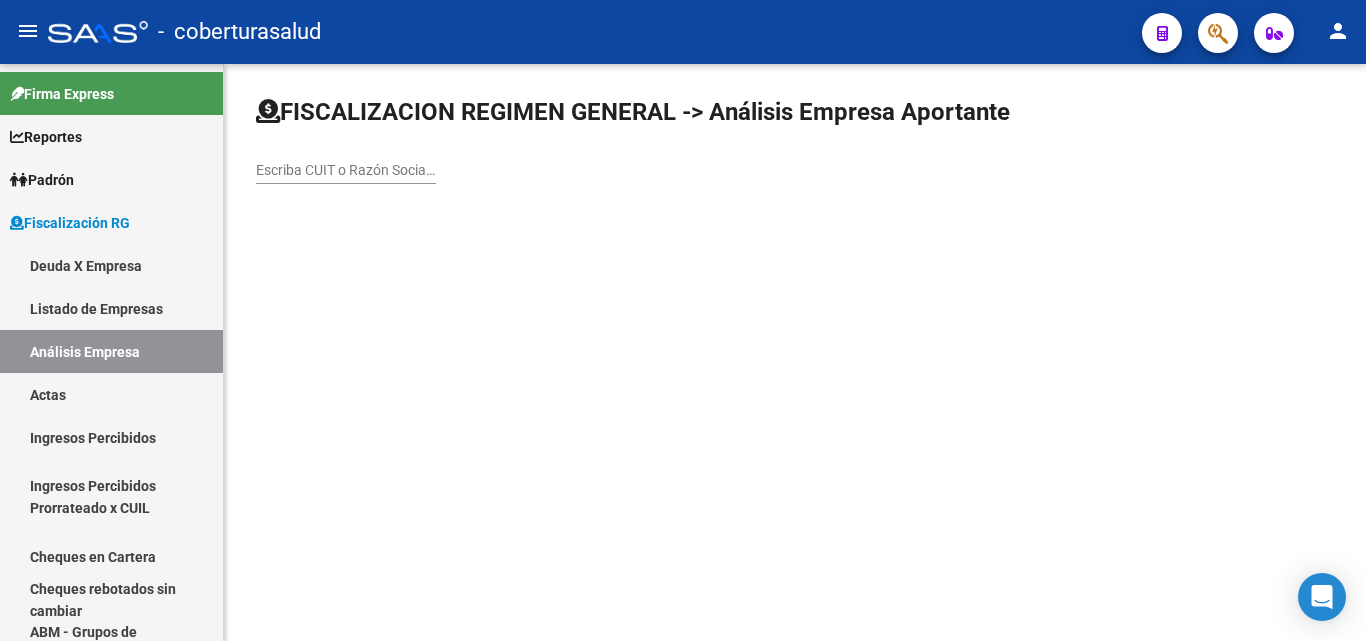 click on "Escriba CUIT o Razón Social para buscar" at bounding box center [346, 170] 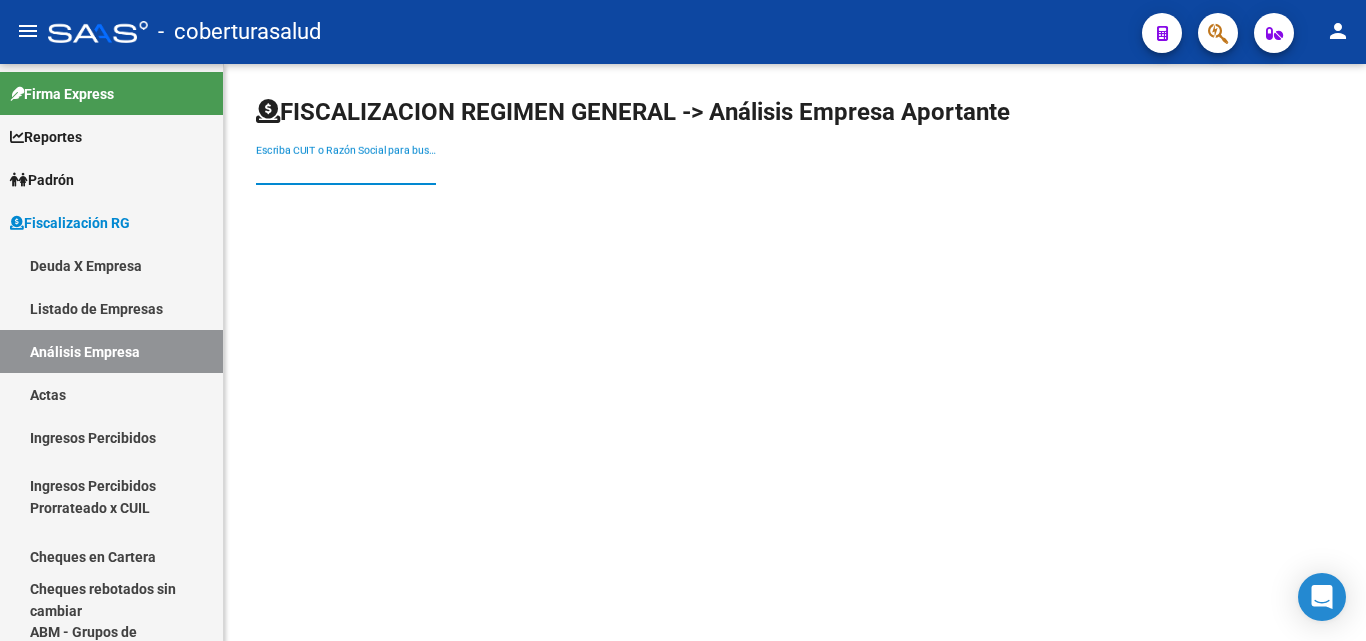 paste on "[NUMBER]" 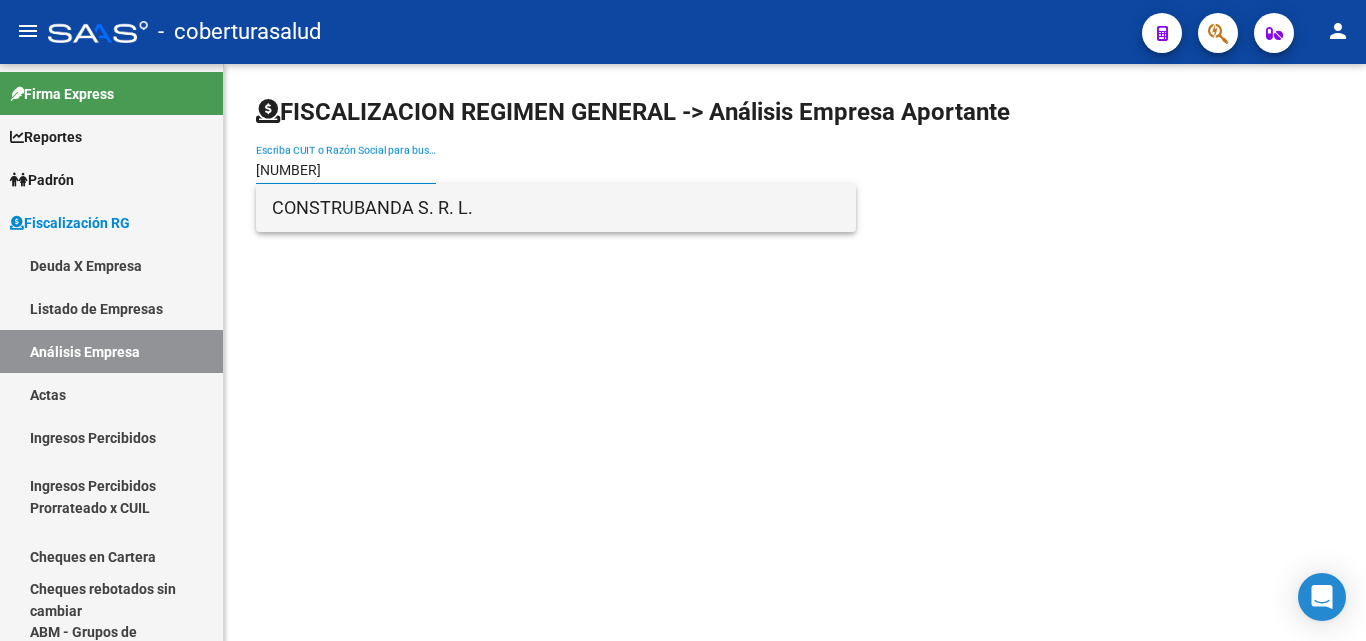 type on "[NUMBER]" 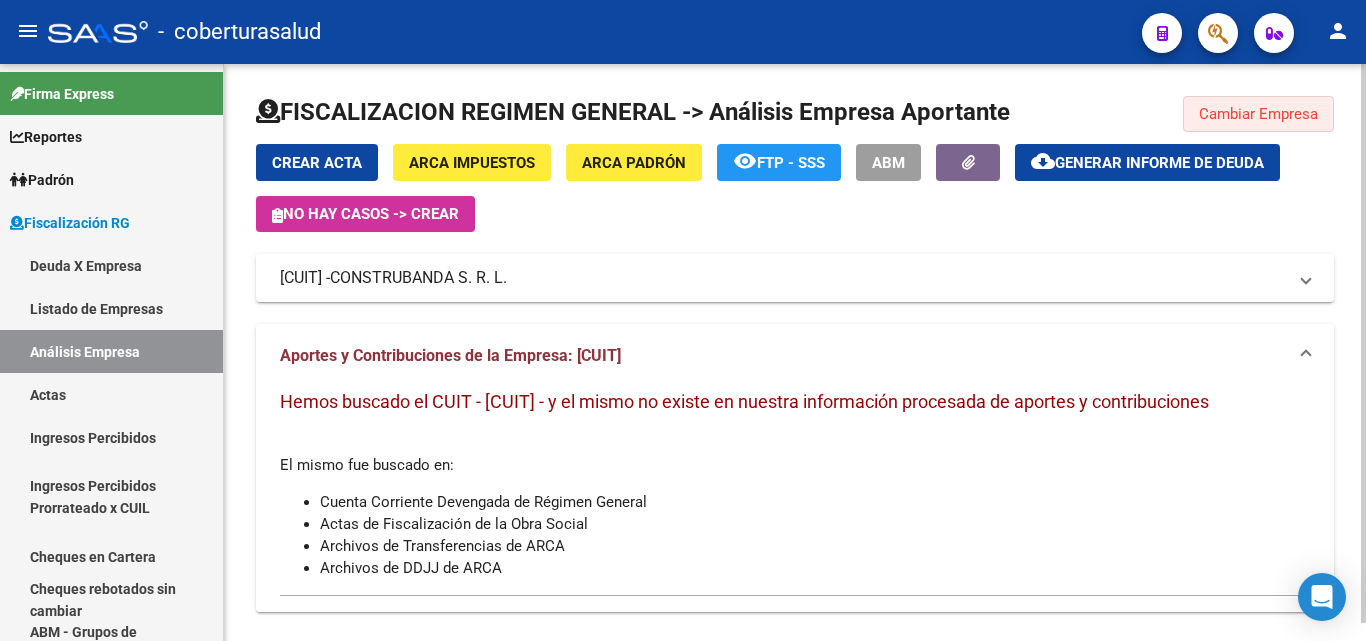 click on "Cambiar Empresa" 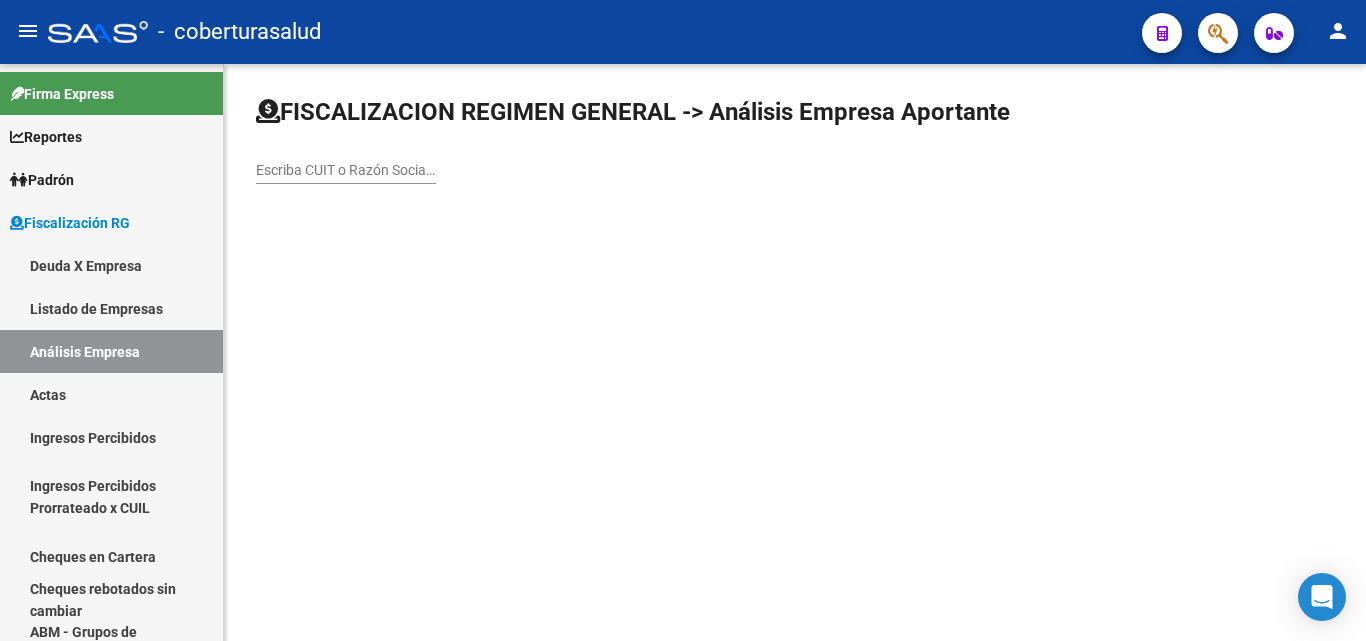 click on "Escriba CUIT o Razón Social para buscar" at bounding box center [346, 170] 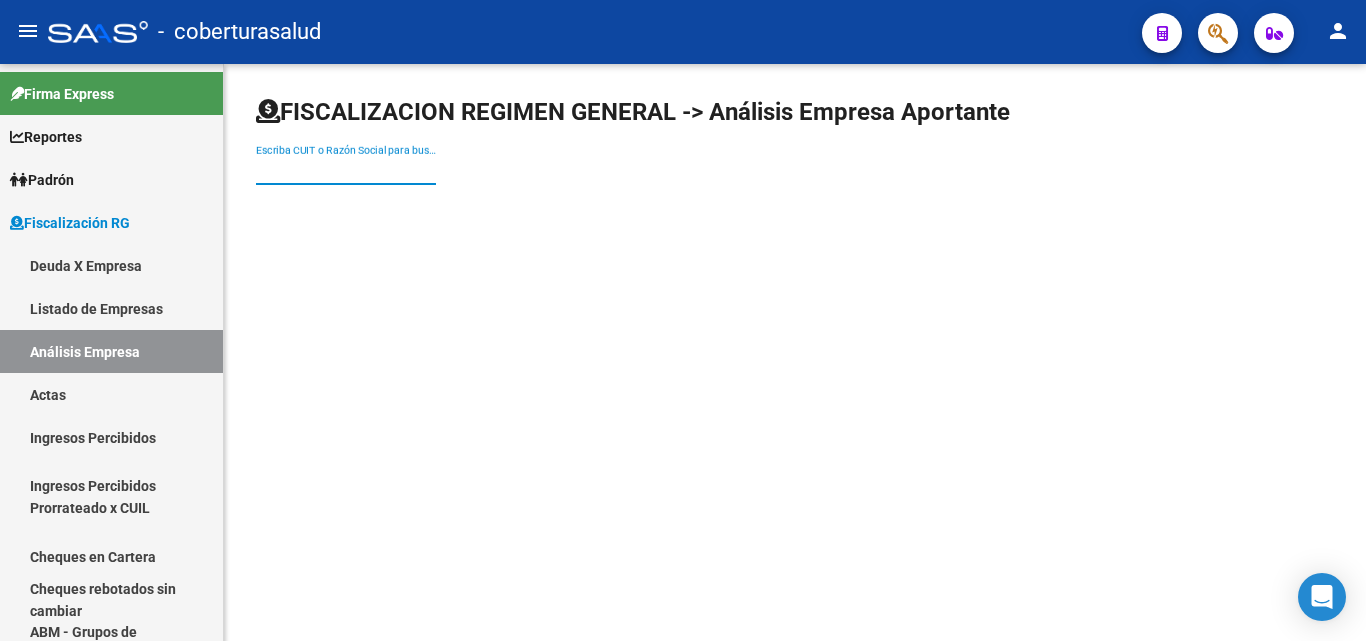 paste on "[CUIT]" 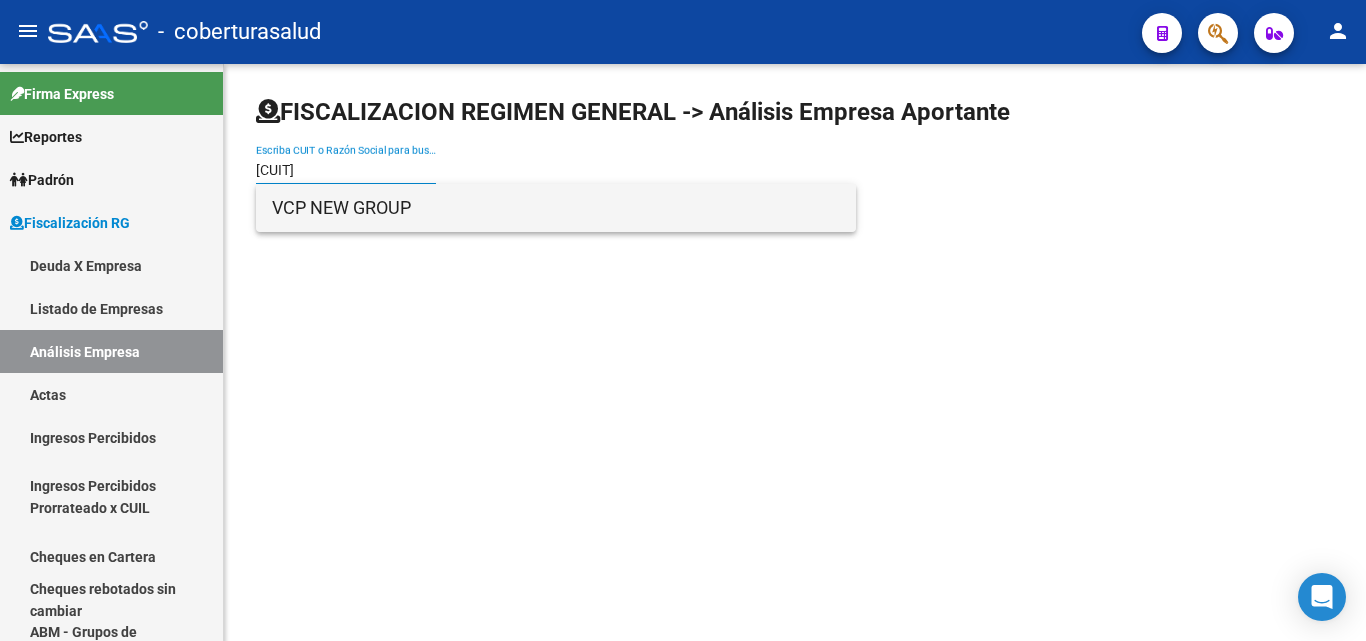 type on "[CUIT]" 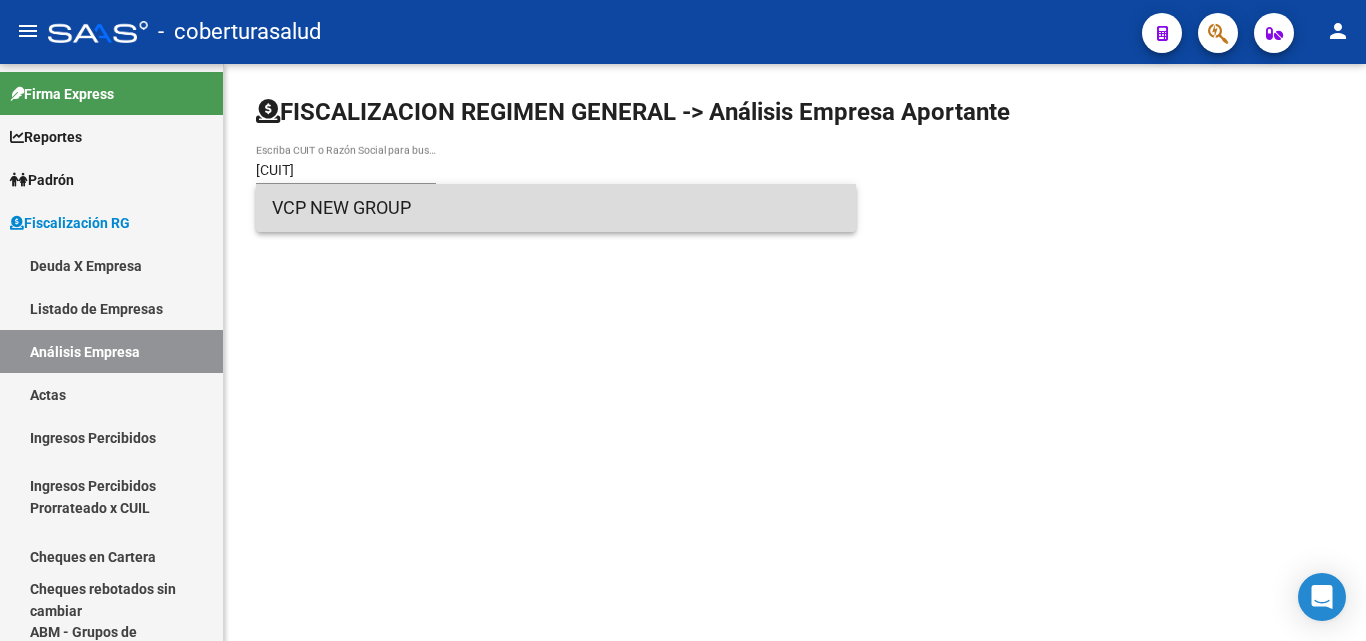 click on "VCP NEW GROUP" at bounding box center [556, 208] 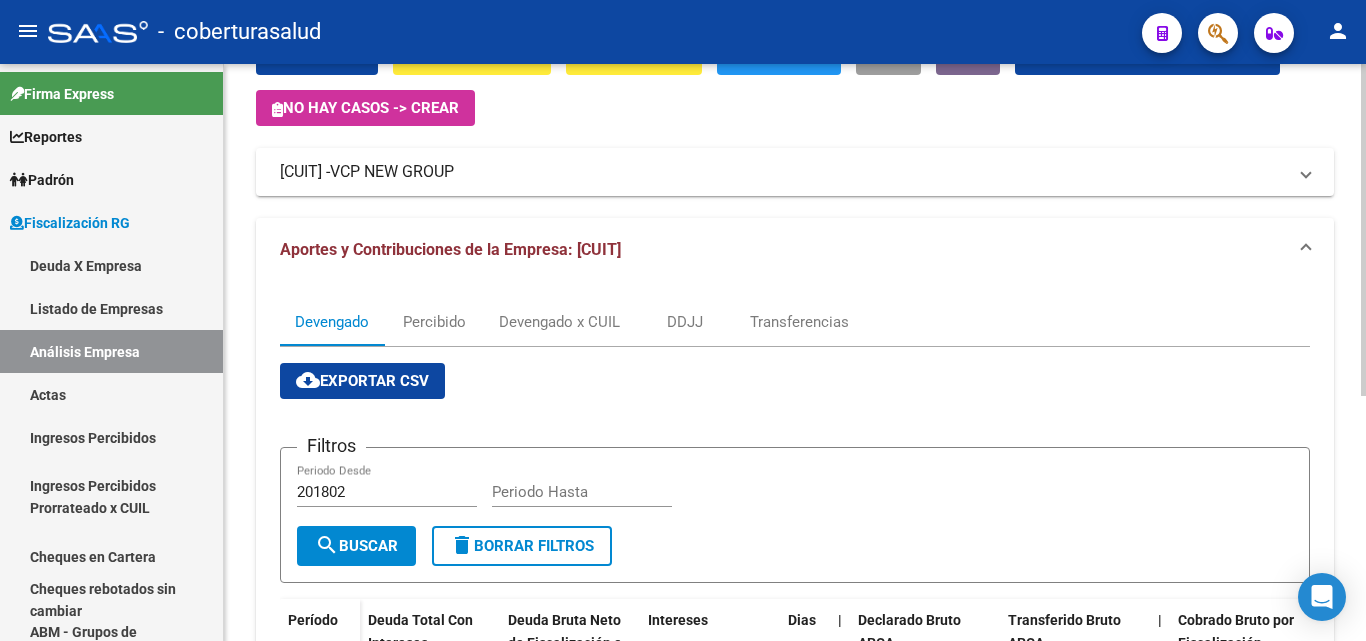 scroll, scrollTop: 0, scrollLeft: 0, axis: both 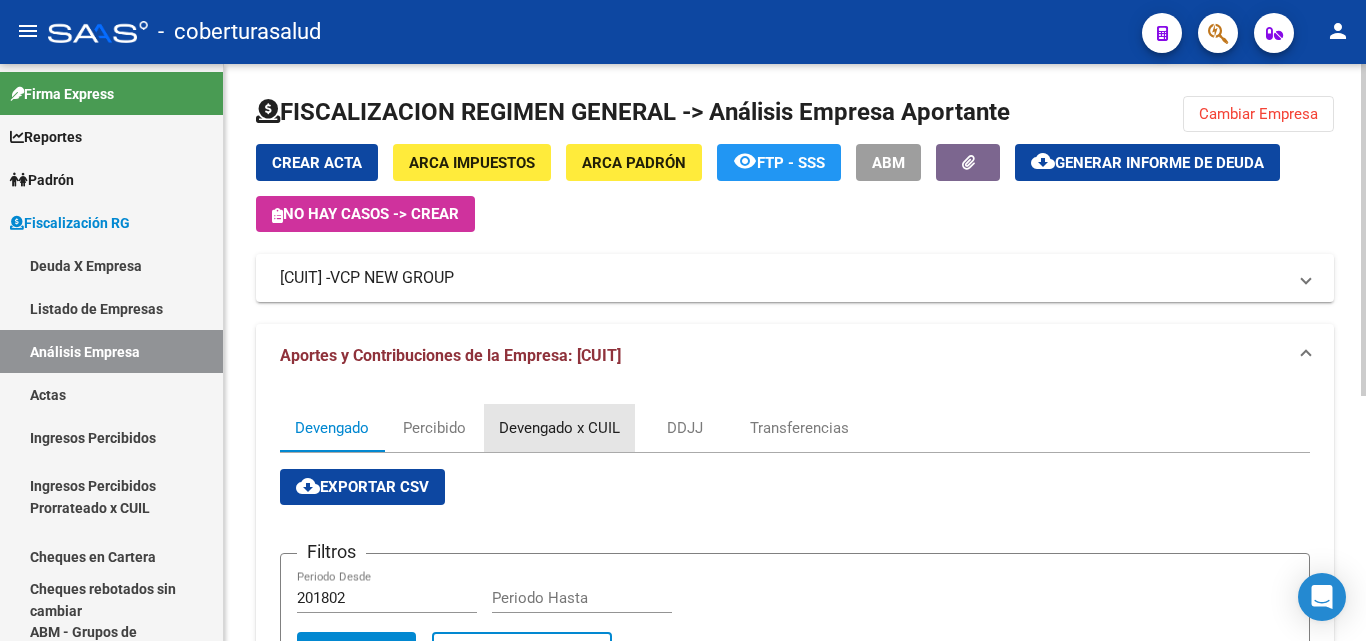 click on "Devengado x CUIL" at bounding box center (559, 428) 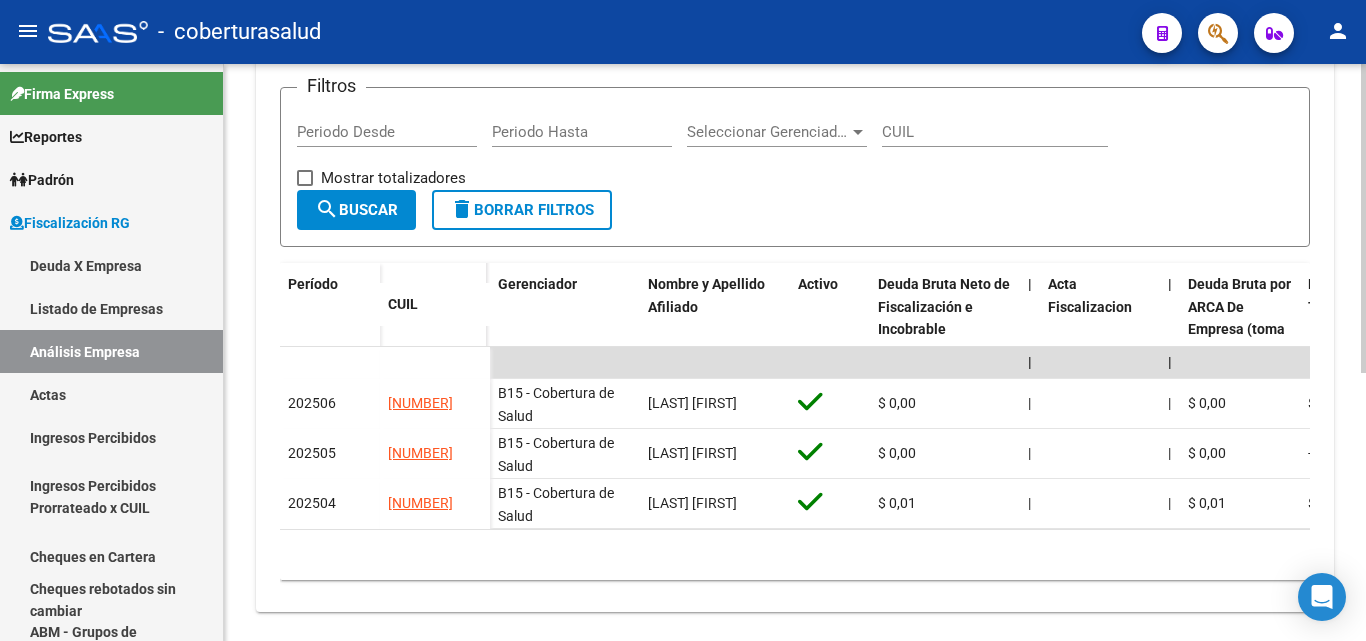 scroll, scrollTop: 500, scrollLeft: 0, axis: vertical 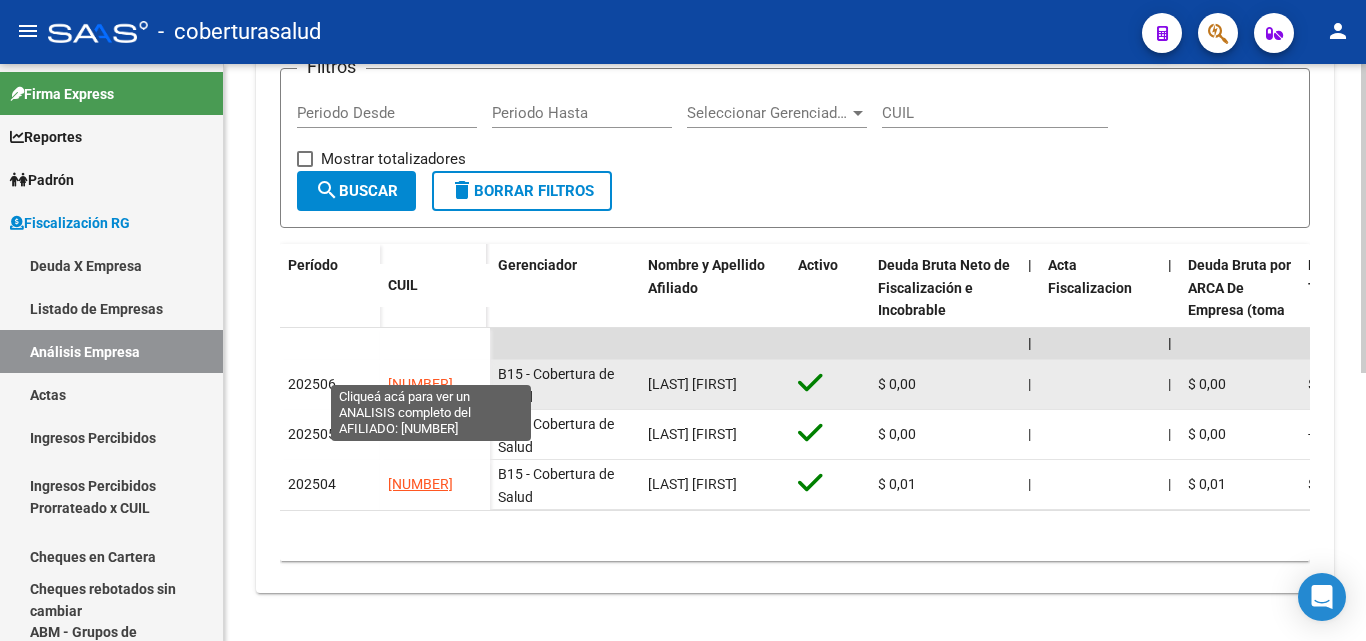 drag, startPoint x: 483, startPoint y: 373, endPoint x: 389, endPoint y: 374, distance: 94.00532 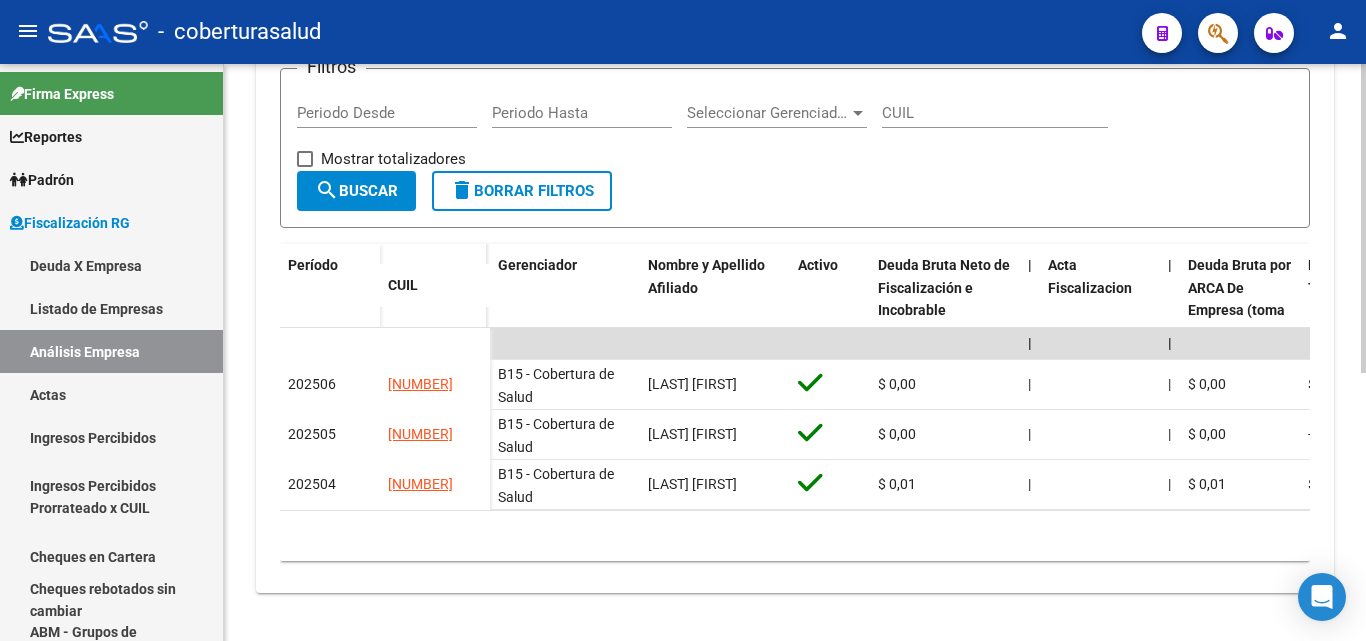 copy on "[NUMBER]" 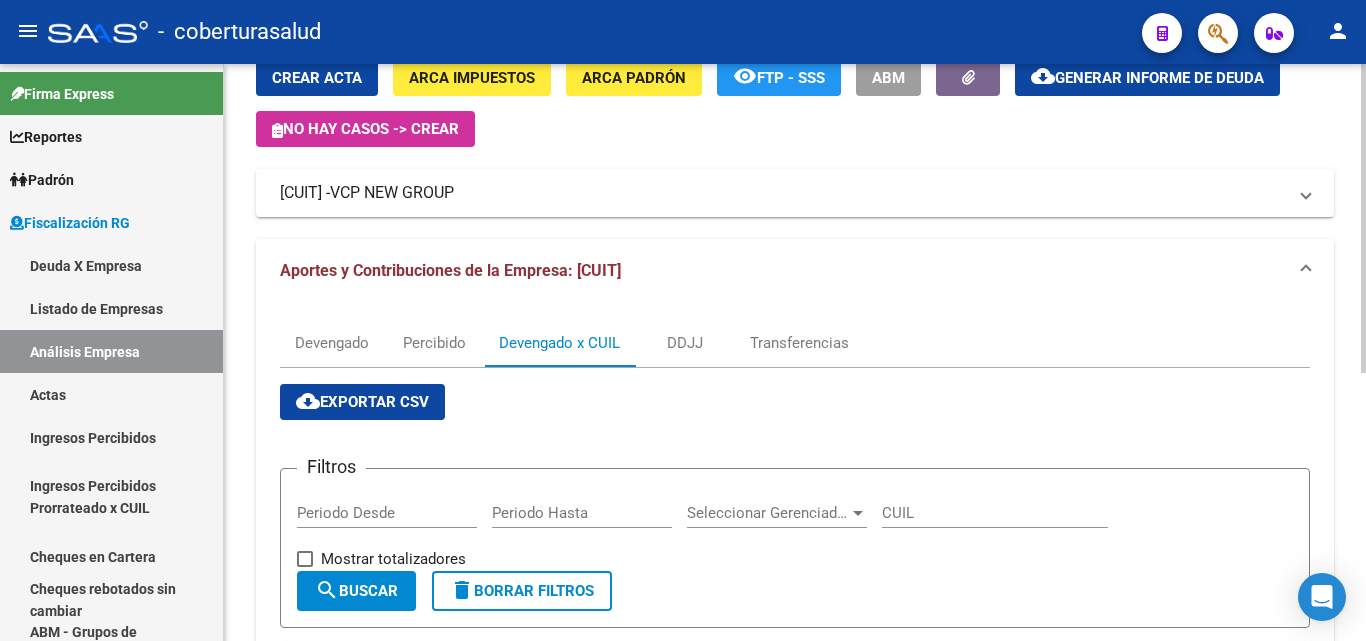 scroll, scrollTop: 0, scrollLeft: 0, axis: both 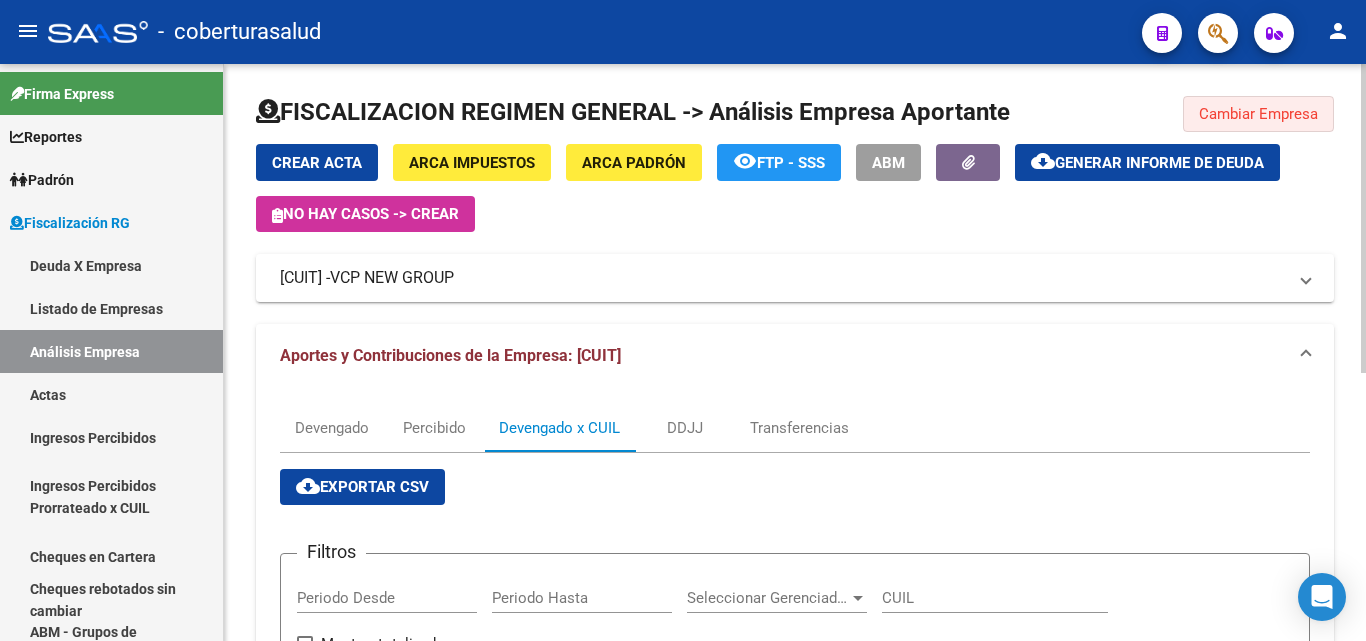 click on "Cambiar Empresa" 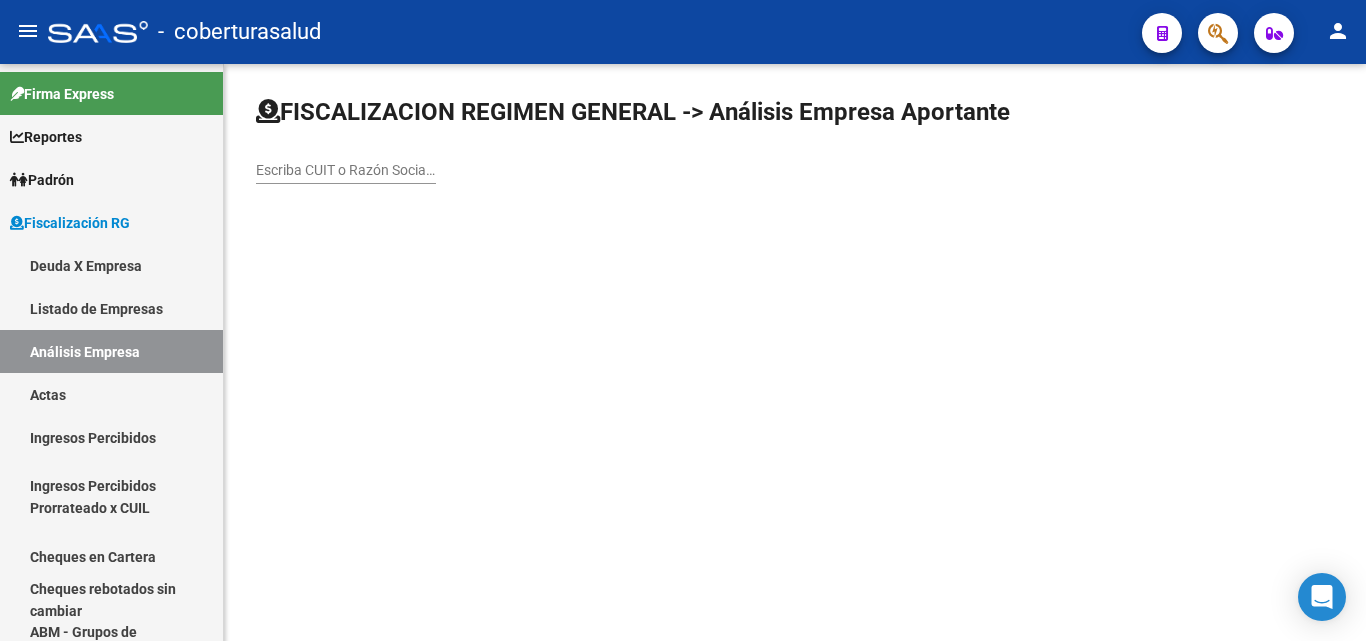 click on "Escriba CUIT o Razón Social para buscar" at bounding box center [346, 170] 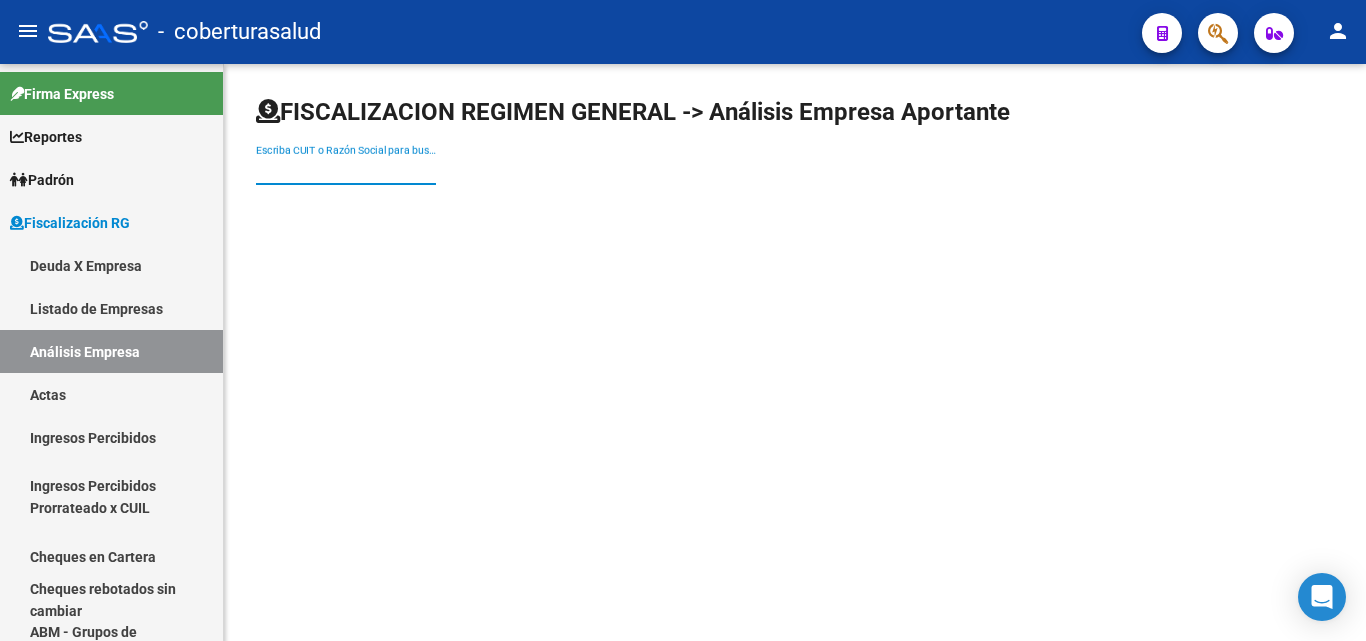 paste on "[CUIT]" 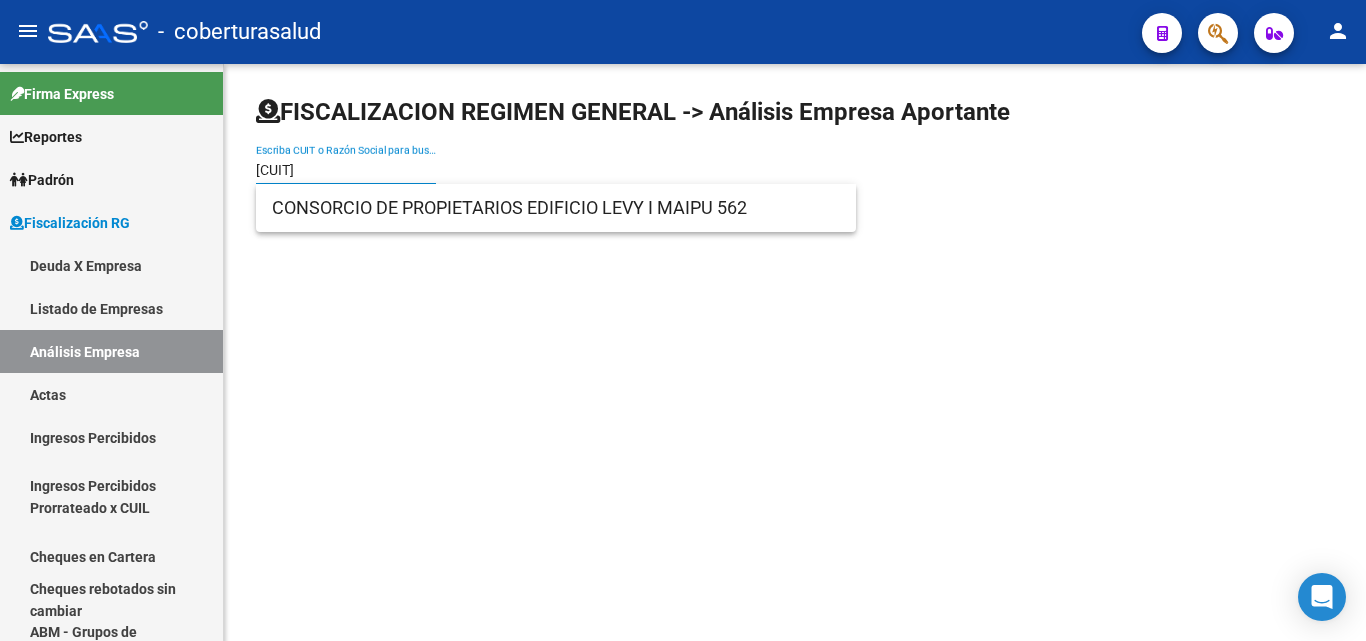 type on "[CUIT]" 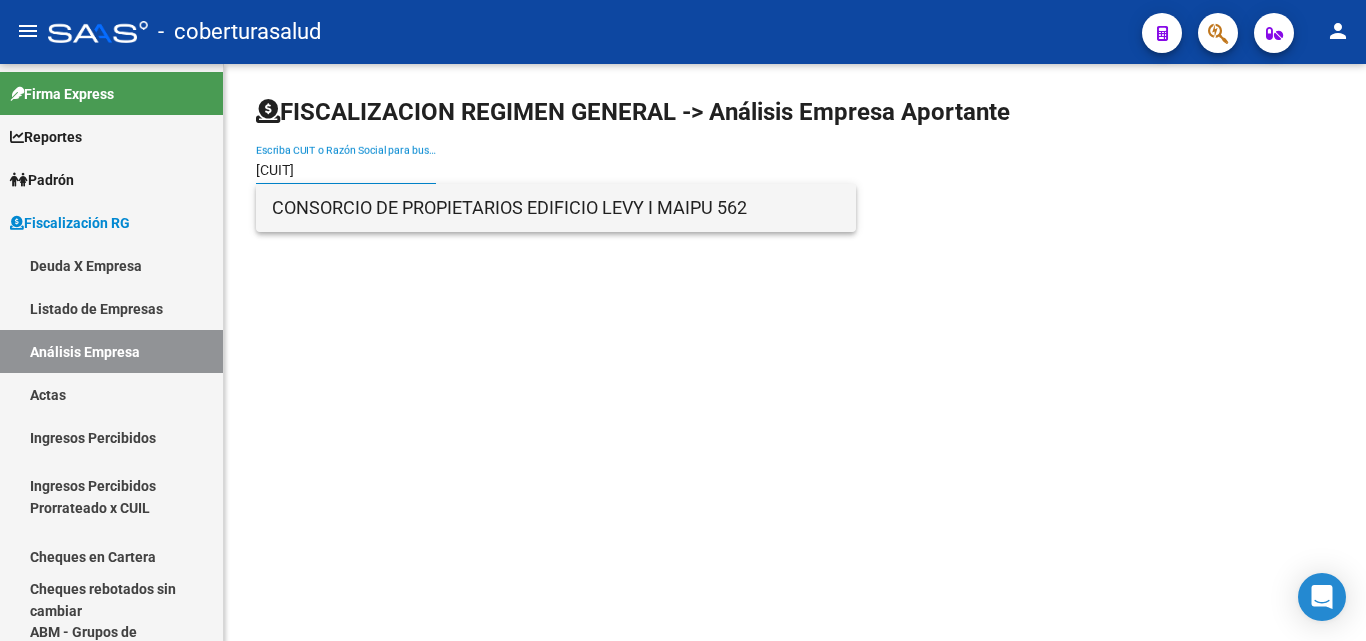 click on "CONSORCIO DE PROPIETARIOS EDIFICIO LEVY I MAIPU 562" at bounding box center [556, 208] 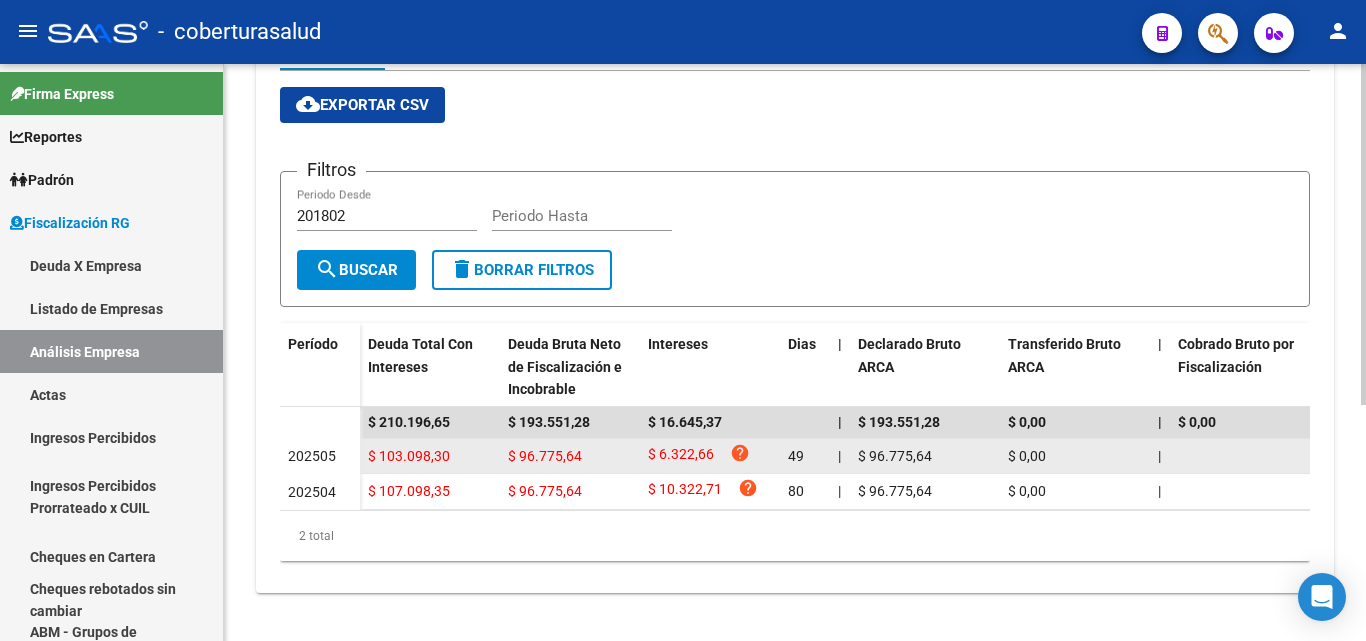scroll, scrollTop: 0, scrollLeft: 0, axis: both 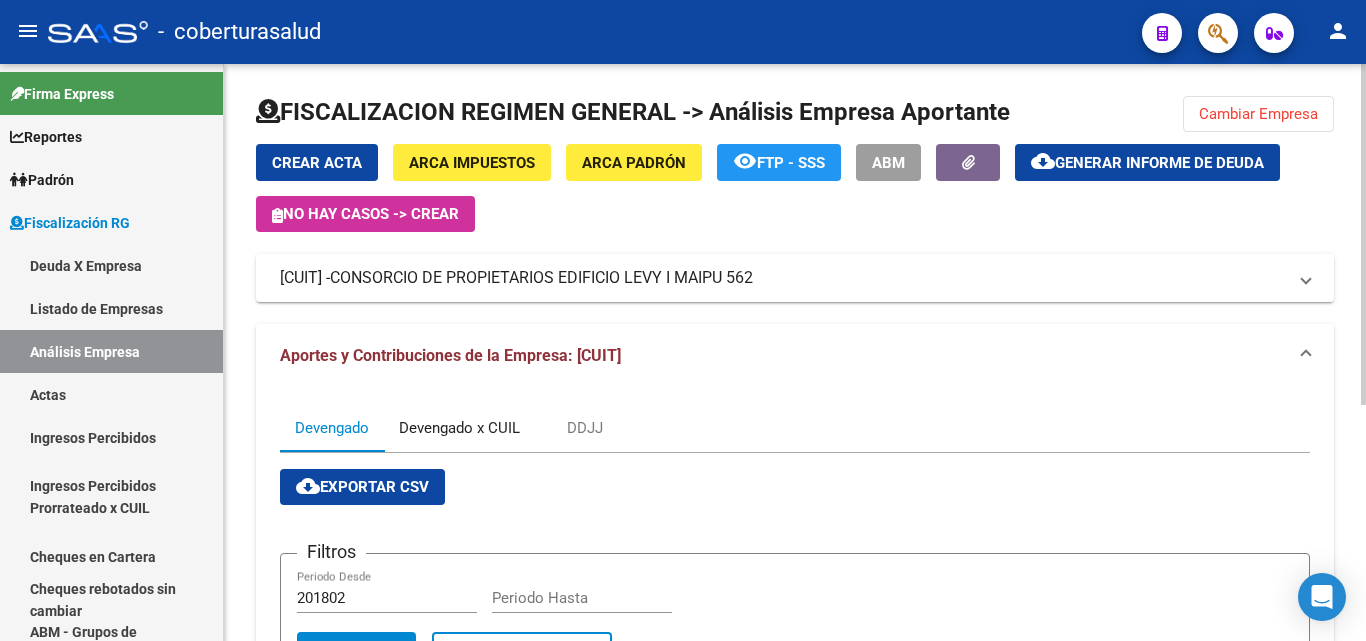 click on "Devengado x CUIL" at bounding box center [459, 428] 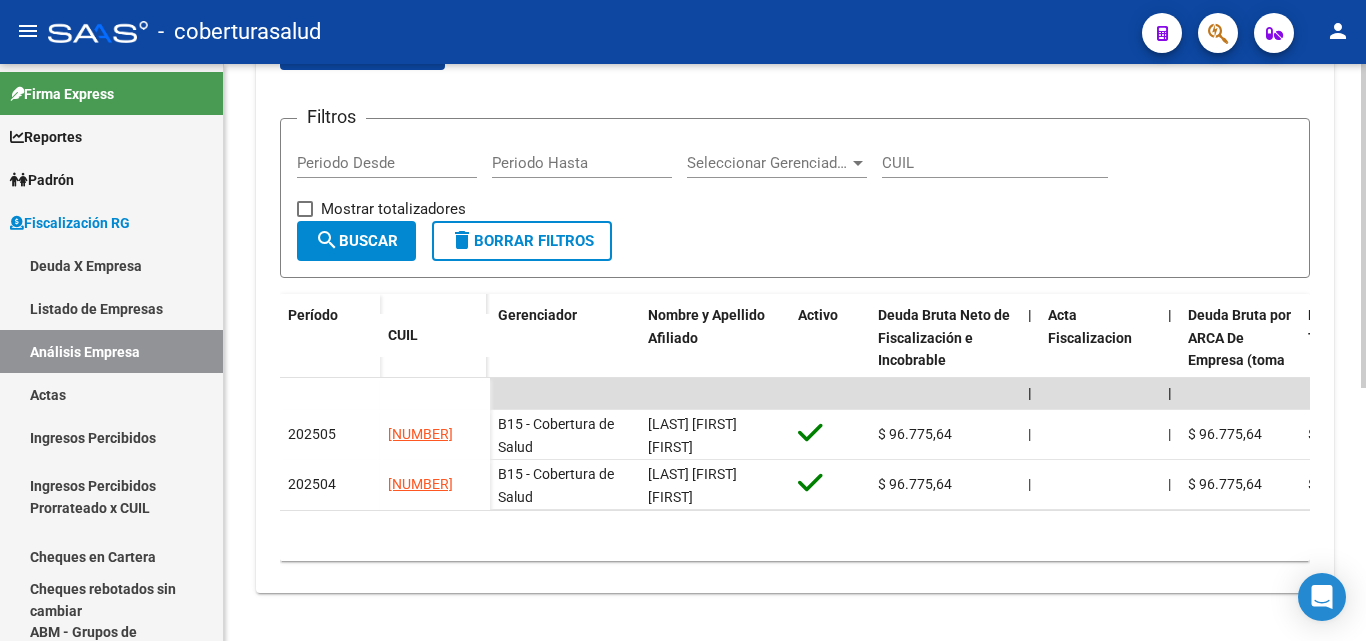 scroll, scrollTop: 450, scrollLeft: 0, axis: vertical 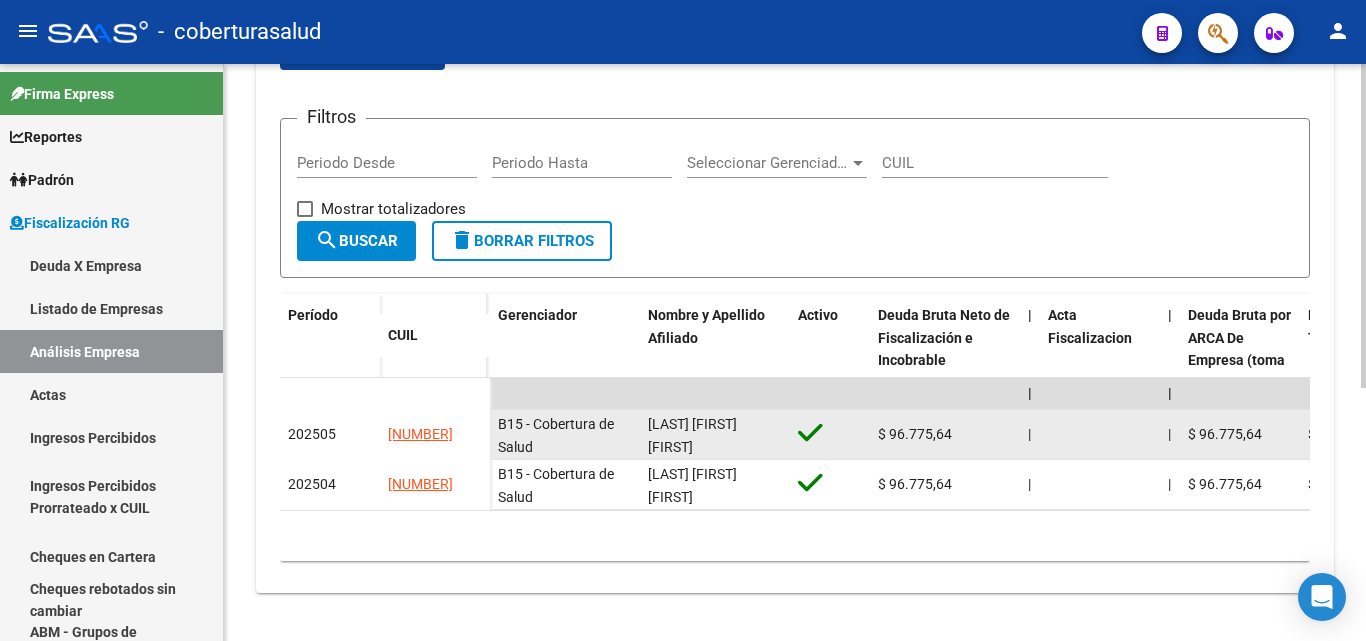 drag, startPoint x: 482, startPoint y: 419, endPoint x: 362, endPoint y: 415, distance: 120.06665 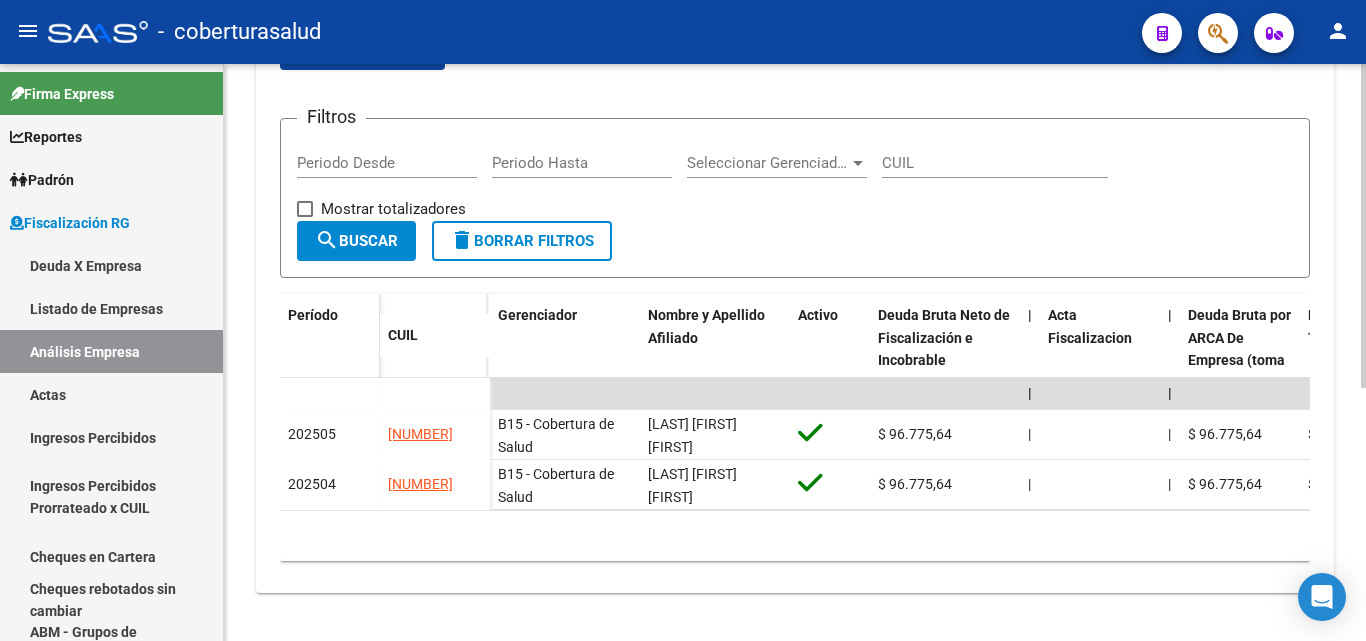 copy on "[NUMBER]" 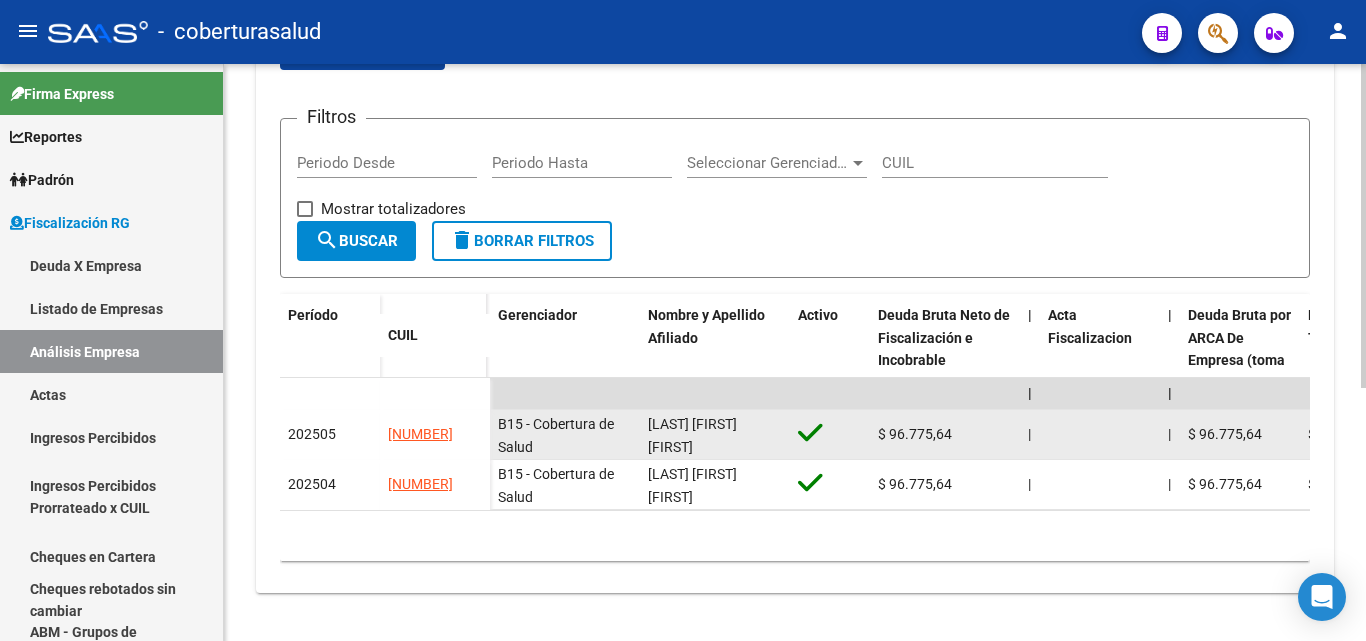click on "[NUMBER]" 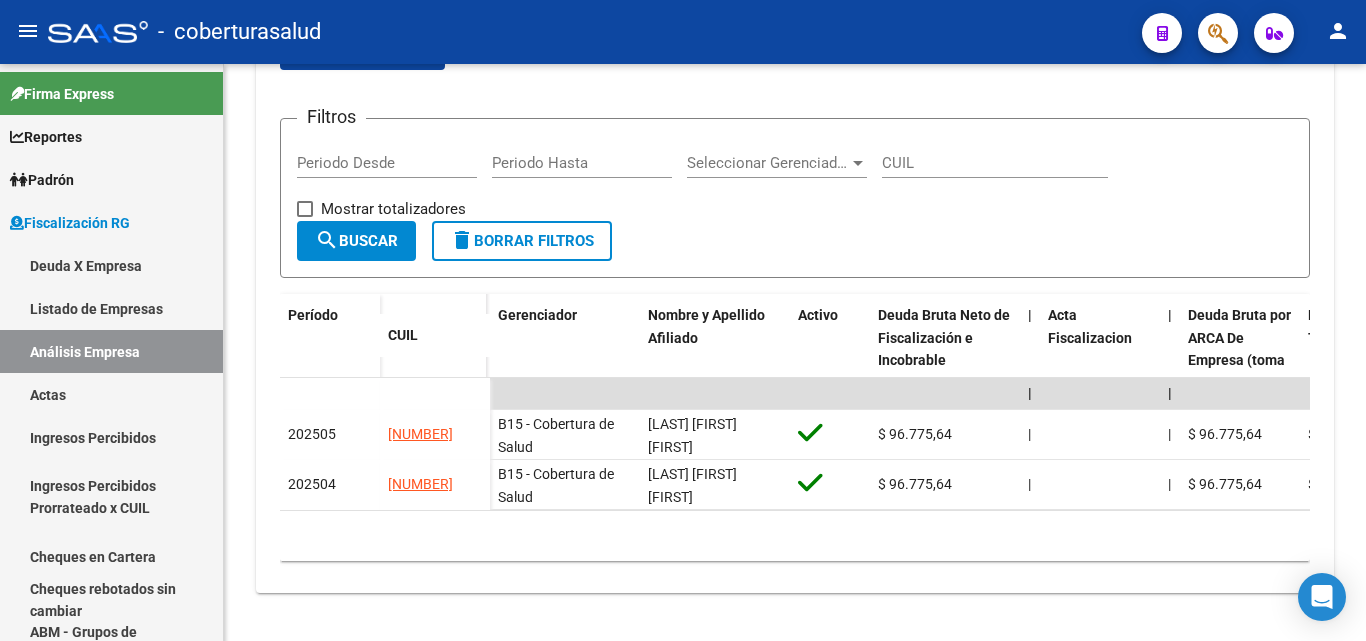 copy on "[NUMBER]" 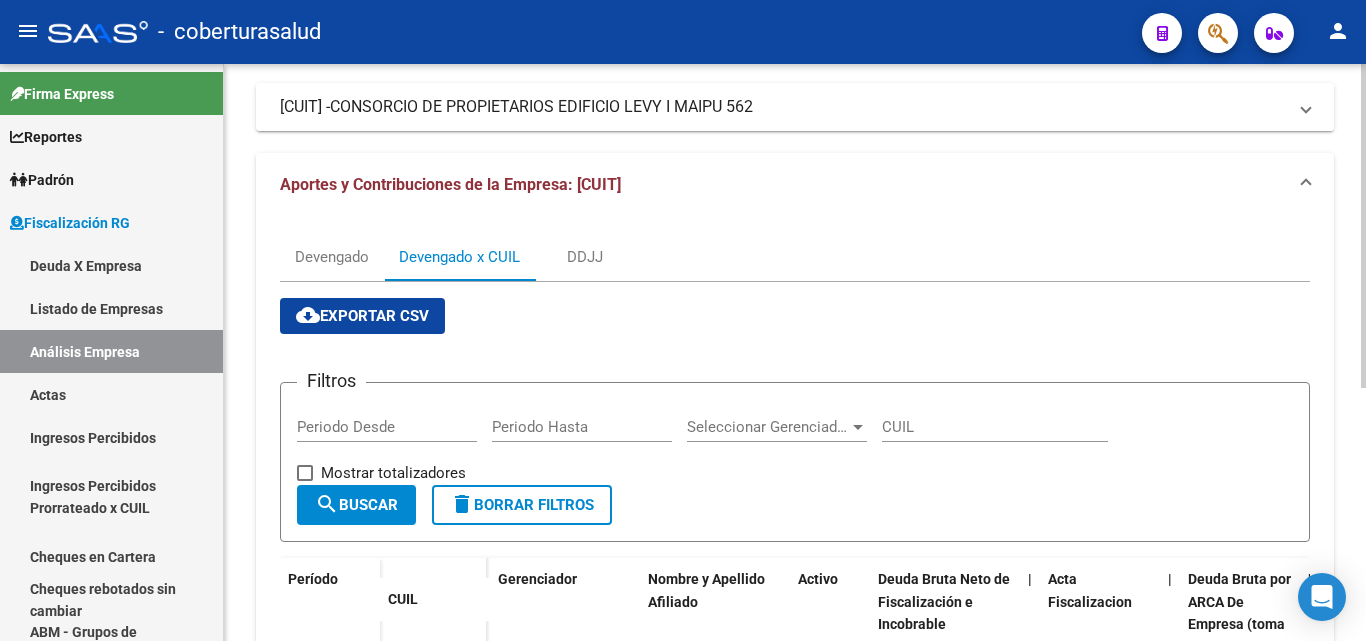scroll, scrollTop: 0, scrollLeft: 0, axis: both 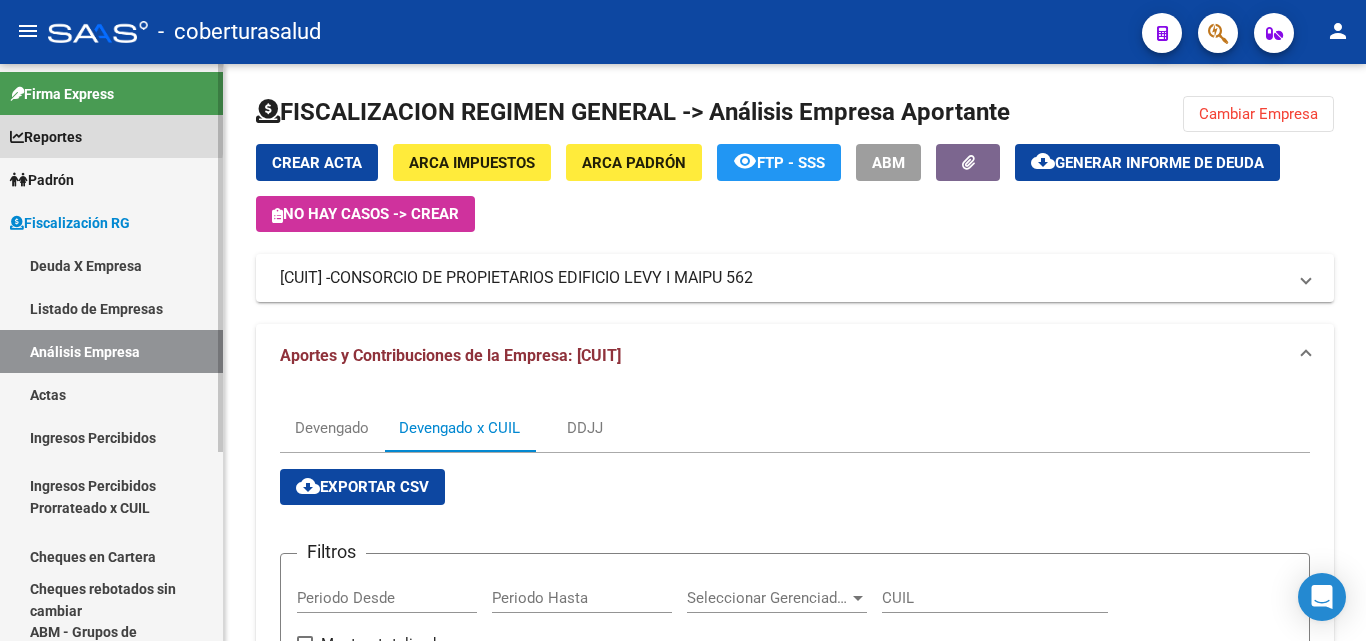 click on "Reportes" at bounding box center [46, 137] 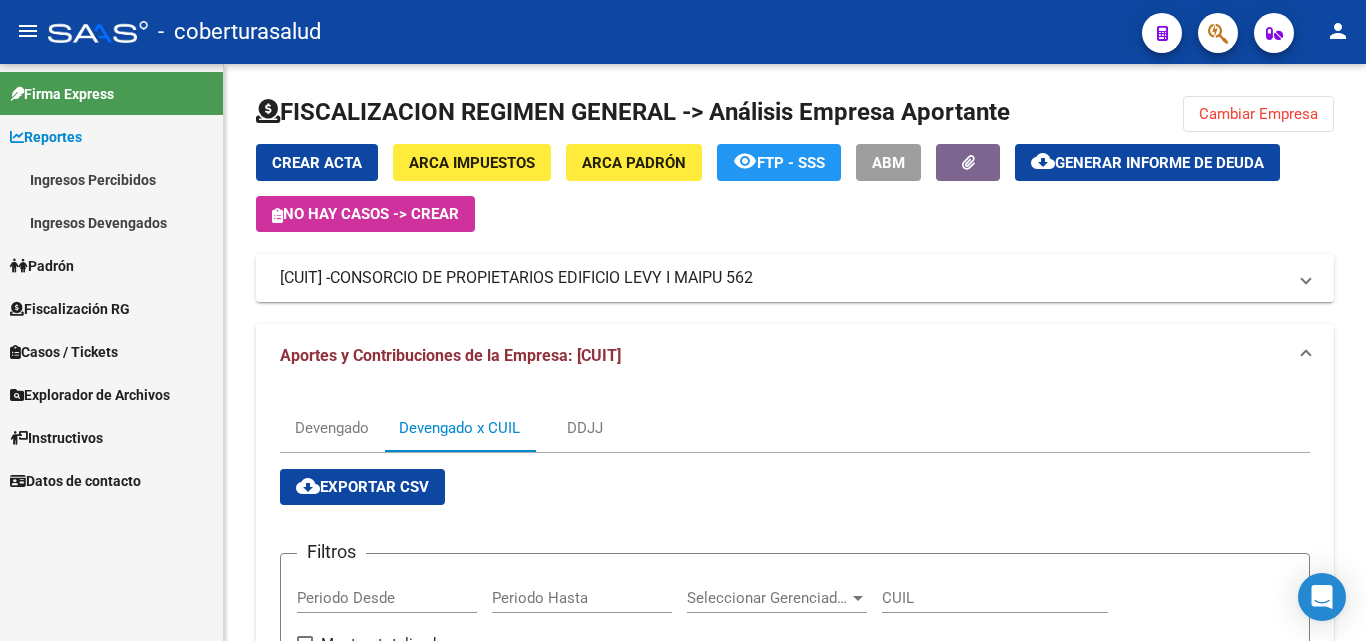 click on "Ingresos Devengados" at bounding box center (111, 222) 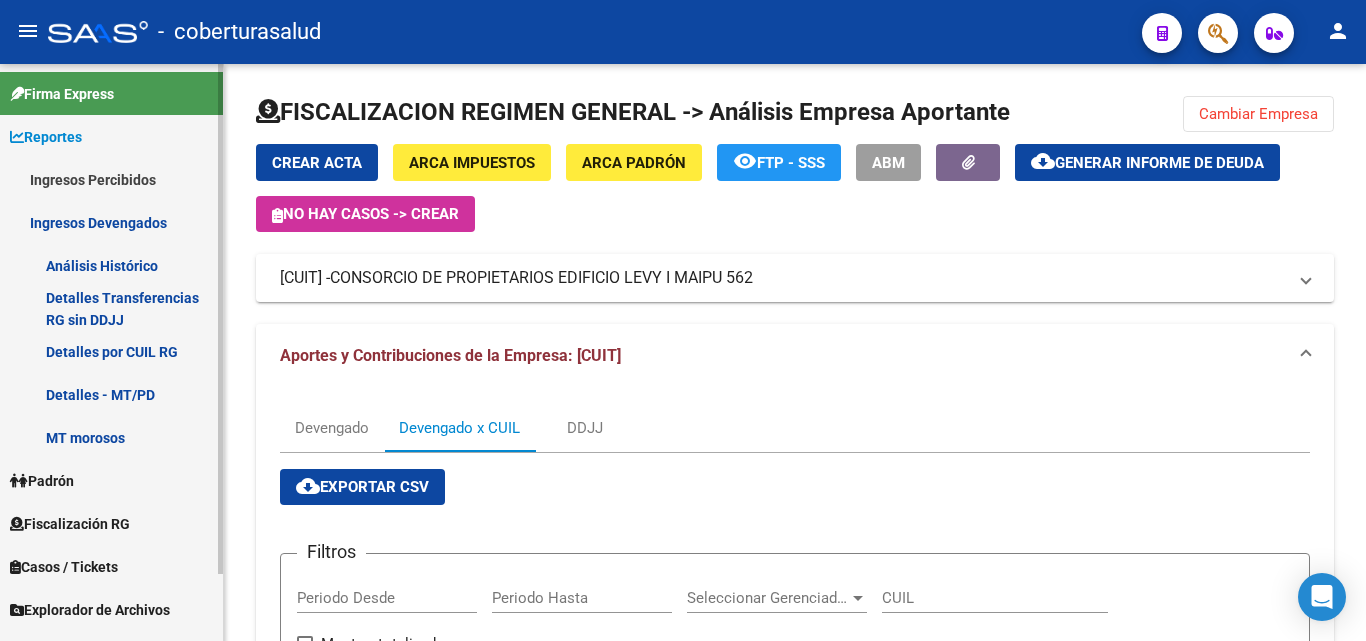 click on "Detalles por CUIL RG" at bounding box center (111, 351) 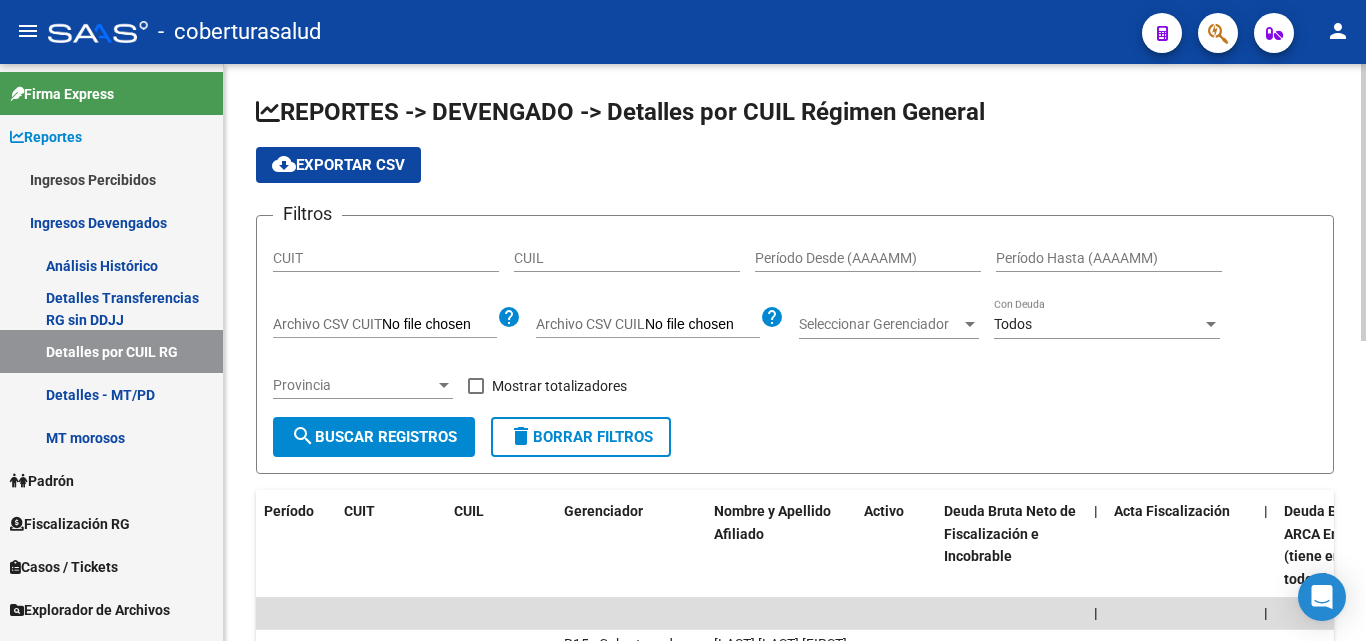 click on "CUIT" at bounding box center (386, 258) 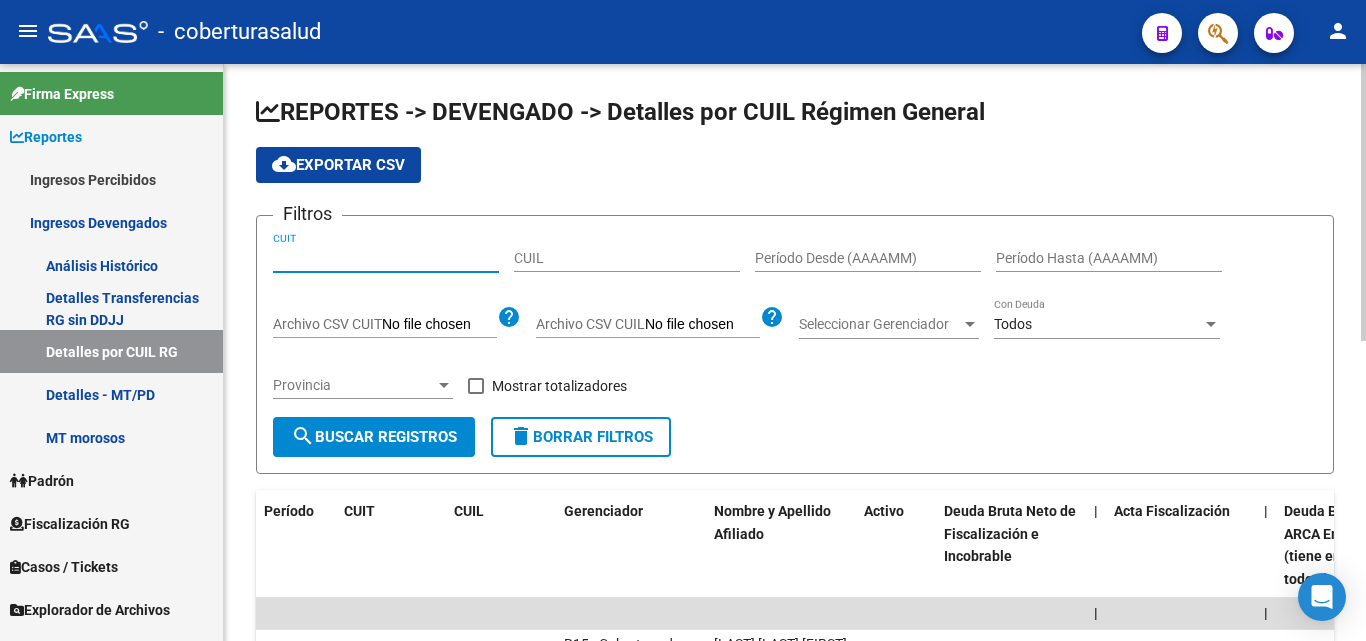 paste on "[CUIT]" 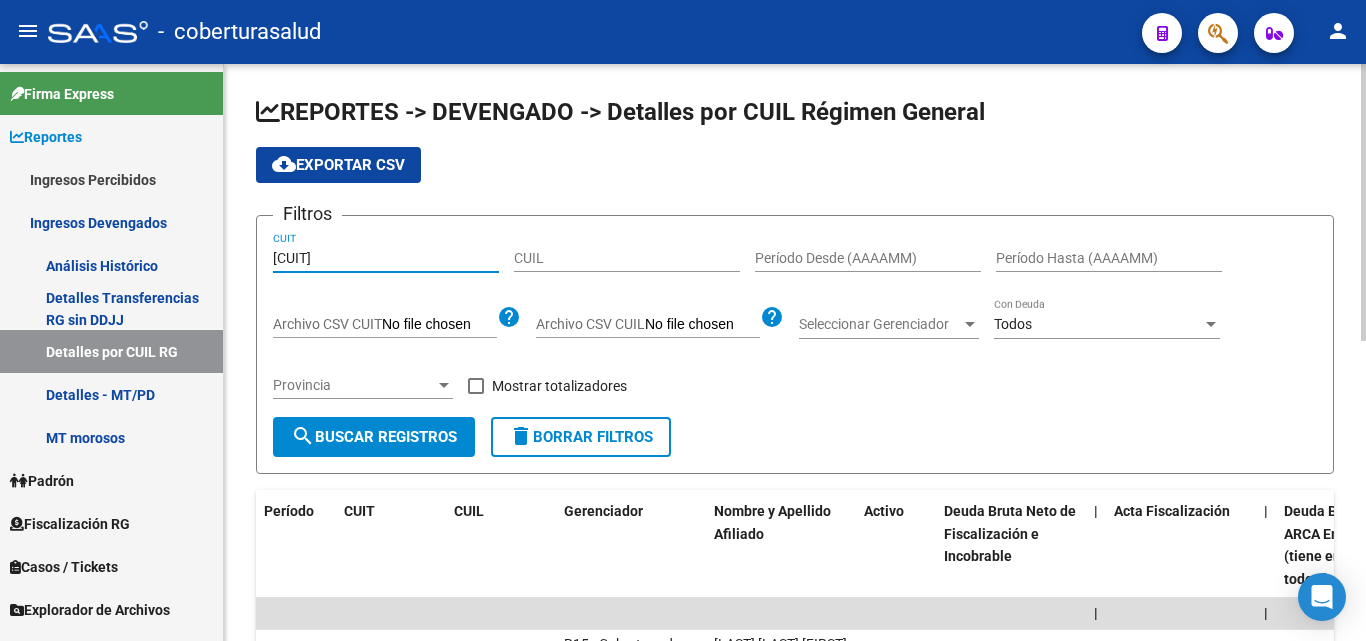 click on "search  Buscar Registros" 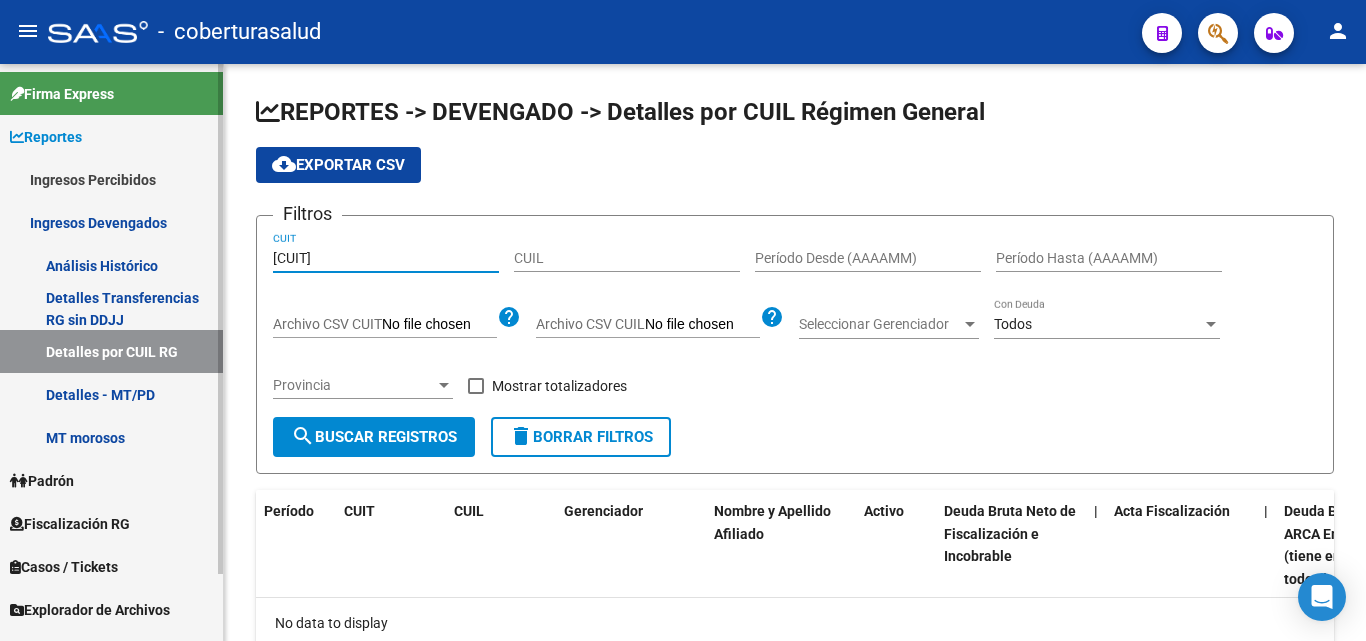 drag, startPoint x: 379, startPoint y: 260, endPoint x: 169, endPoint y: 255, distance: 210.05951 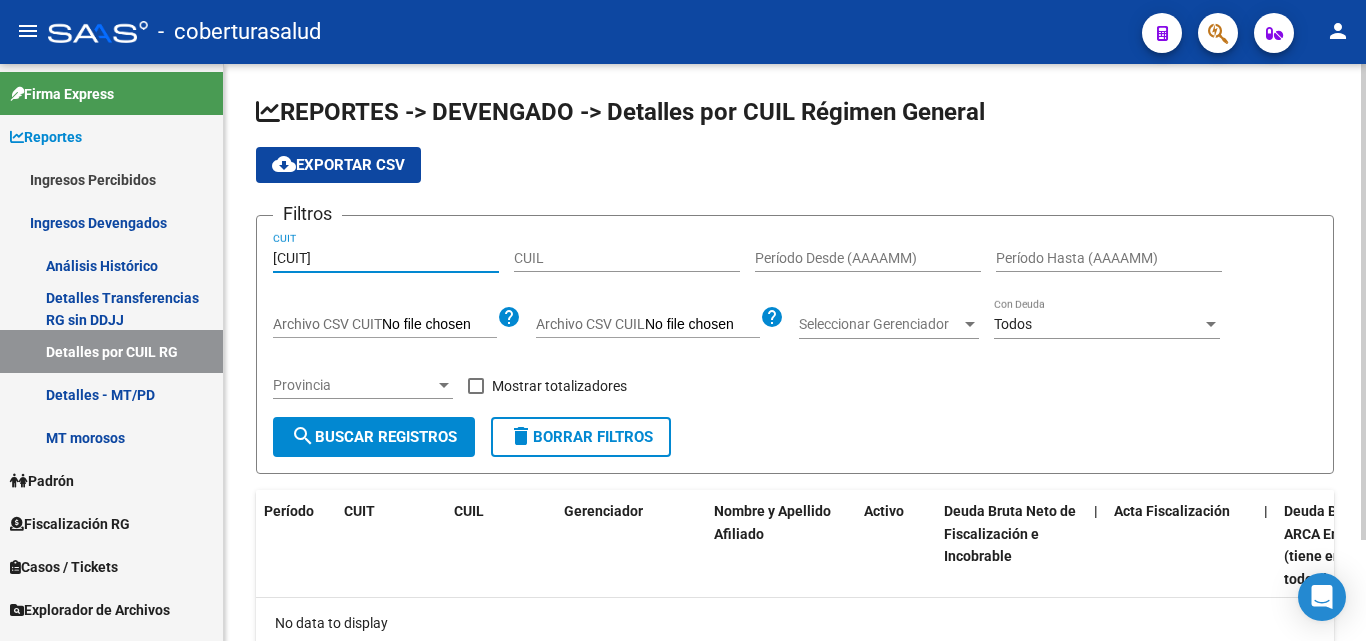 type on "[CUIT]" 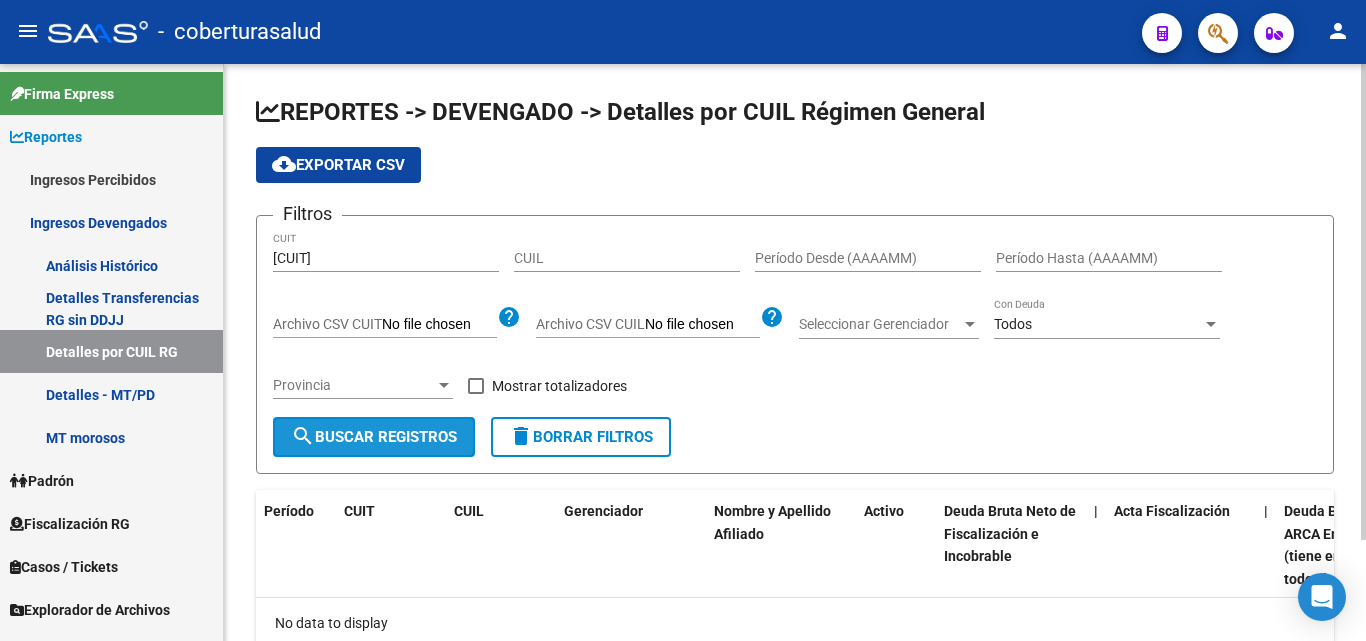 click on "search  Buscar Registros" 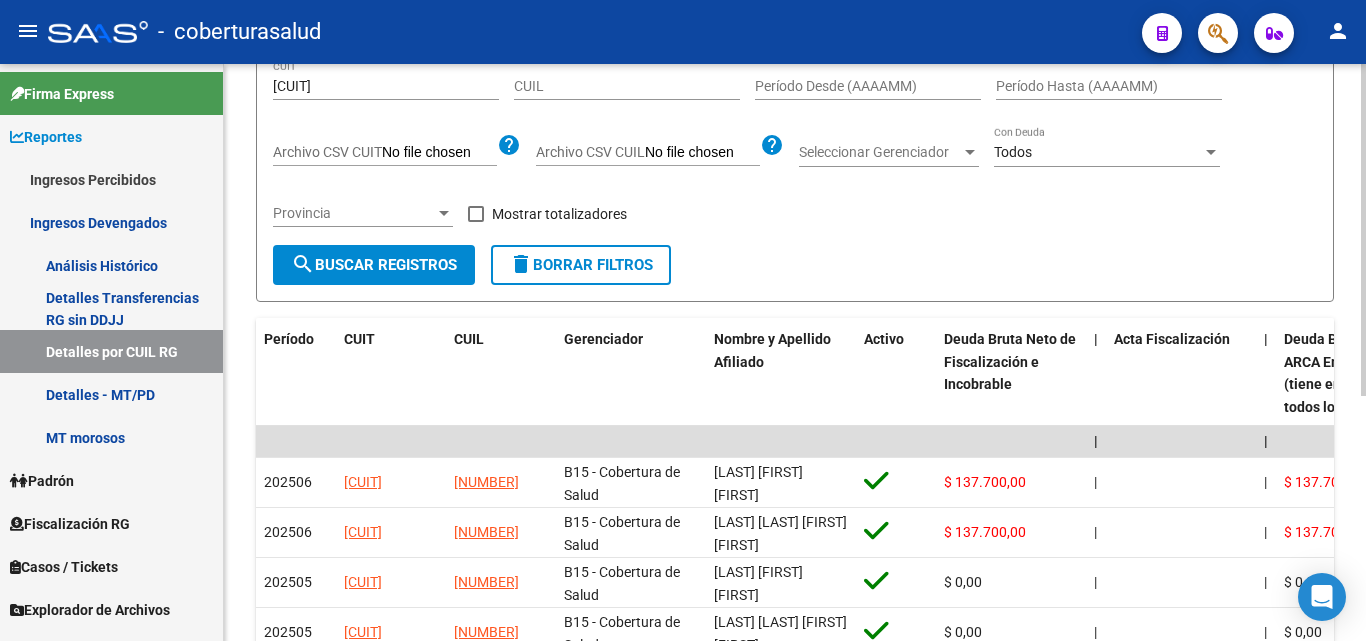 scroll, scrollTop: 200, scrollLeft: 0, axis: vertical 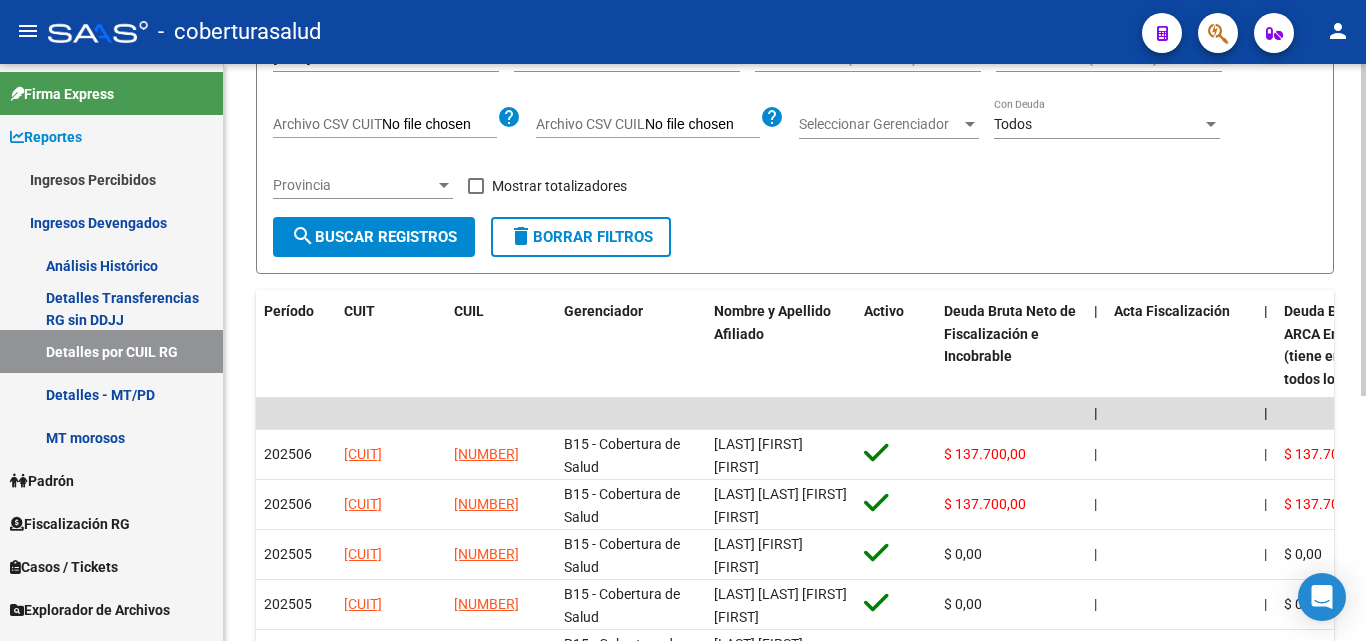 click on "Filtros [CUIT] CUIT CUIL Período Desde (AAAAMM) Período Hasta (AAAAMM) Archivo CSV CUIT help Archivo CSV CUIL help Seleccionar Gerenciador Seleccionar Gerenciador Todos Con Deuda Provincia Provincia   Mostrar totalizadores" 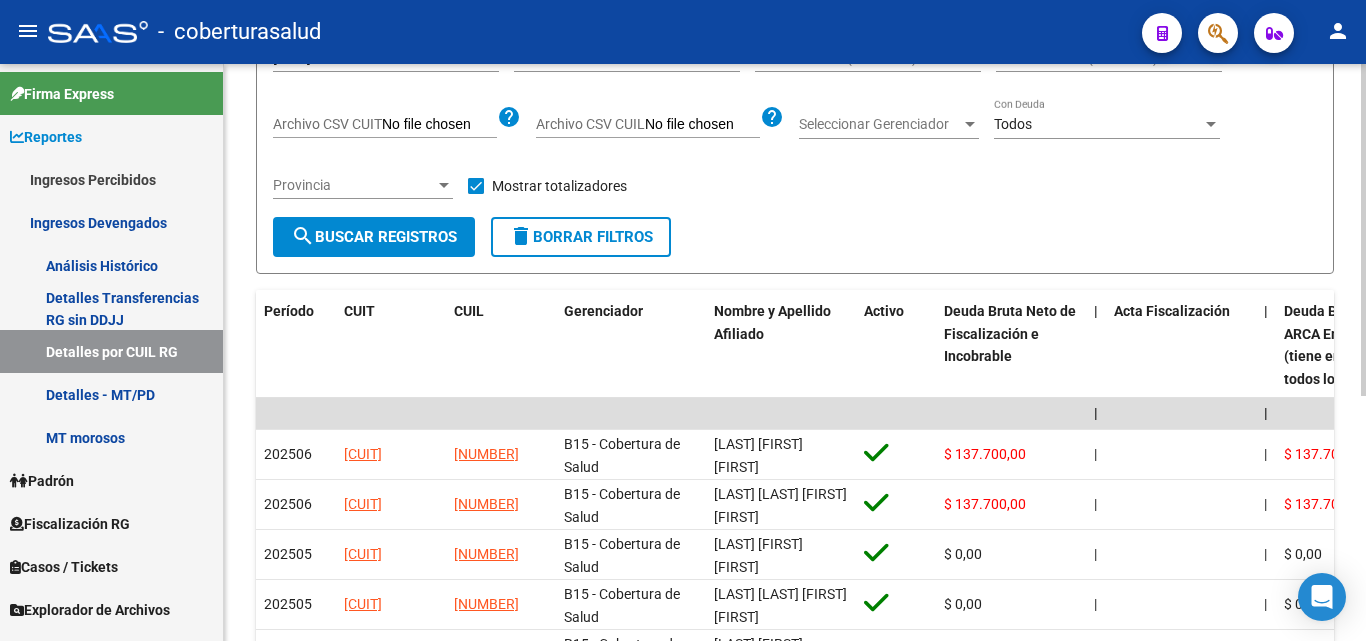 click on "Filtros [CUIT] CUIT CUIL Período Desde (AAAAMM) Período Hasta (AAAAMM) Archivo CSV CUIT help Archivo CSV CUIL help Seleccionar Gerenciador Seleccionar Gerenciador Todos Con Deuda Provincia Provincia   Mostrar totalizadores  search  Buscar Registros  delete  Borrar Filtros" 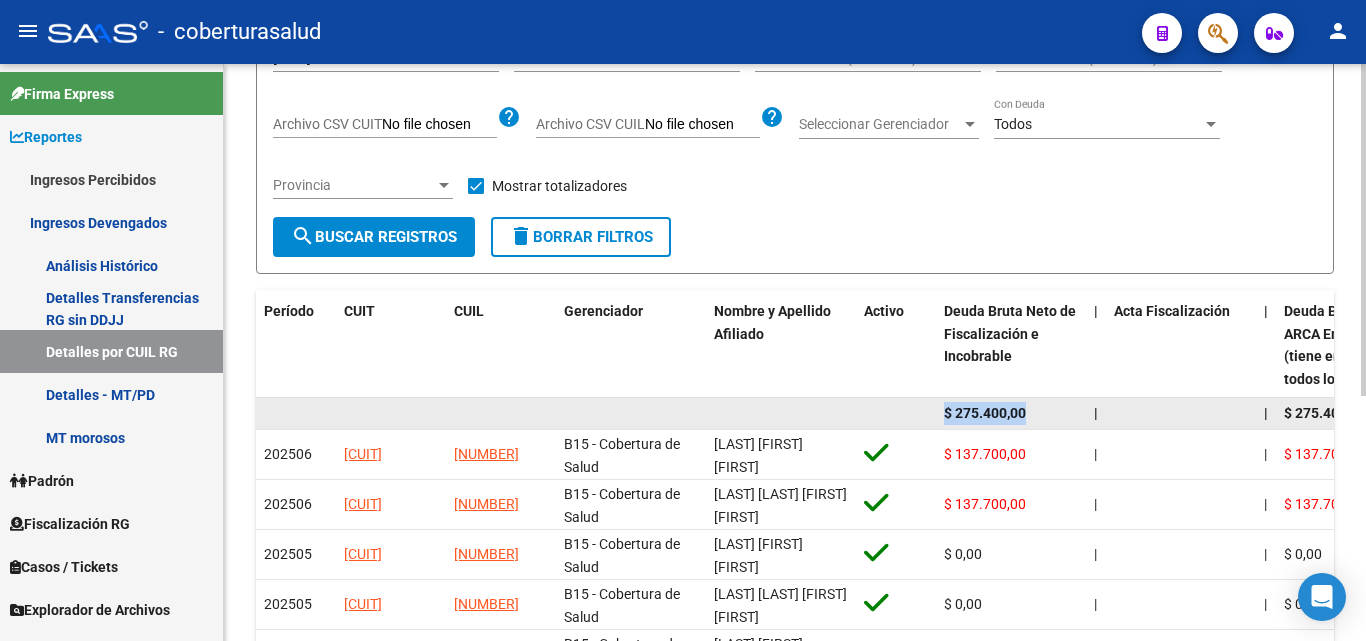 drag, startPoint x: 1029, startPoint y: 413, endPoint x: 934, endPoint y: 413, distance: 95 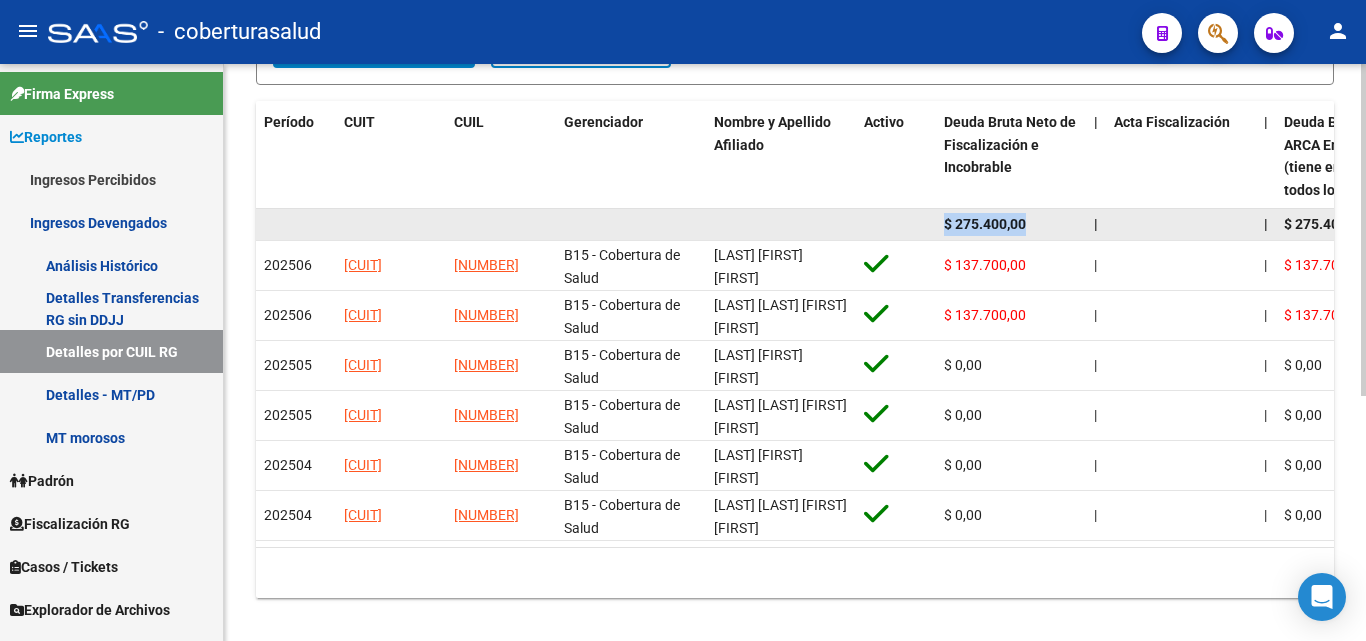 scroll, scrollTop: 427, scrollLeft: 0, axis: vertical 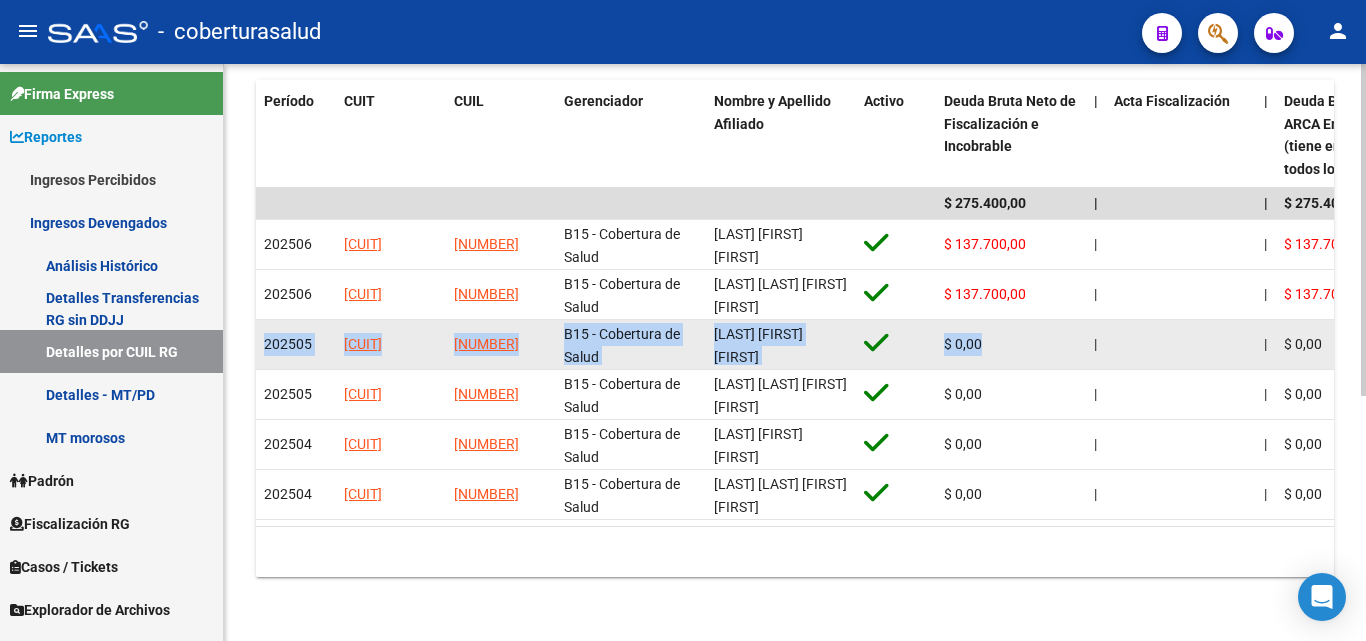 drag, startPoint x: 1021, startPoint y: 326, endPoint x: 263, endPoint y: 333, distance: 758.03235 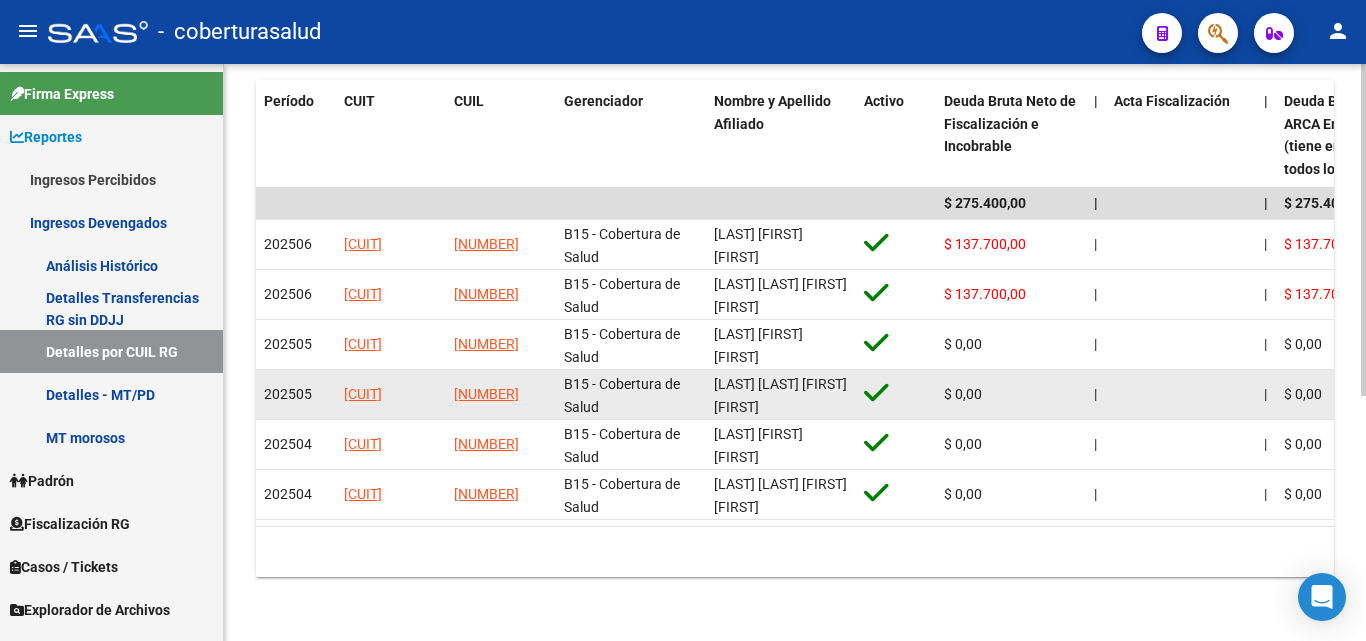 click on "[LAST] [LAST] [FIRST] [FIRST]" 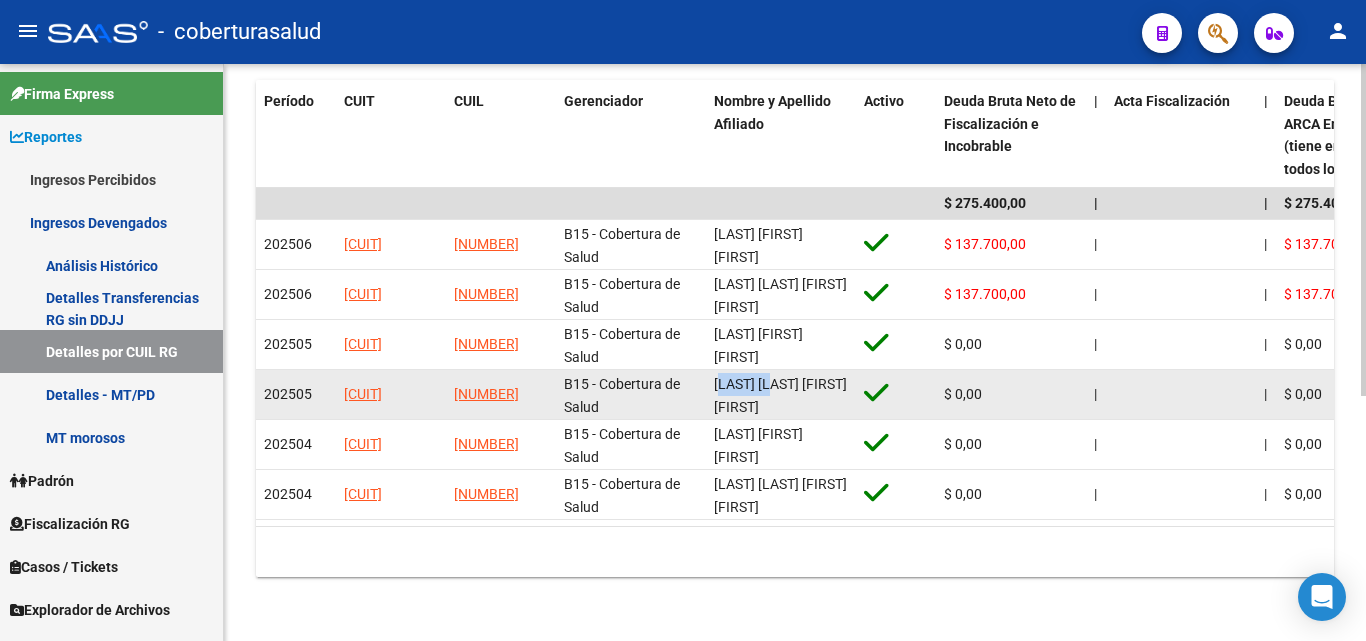 click on "[LAST] [LAST] [FIRST] [FIRST]" 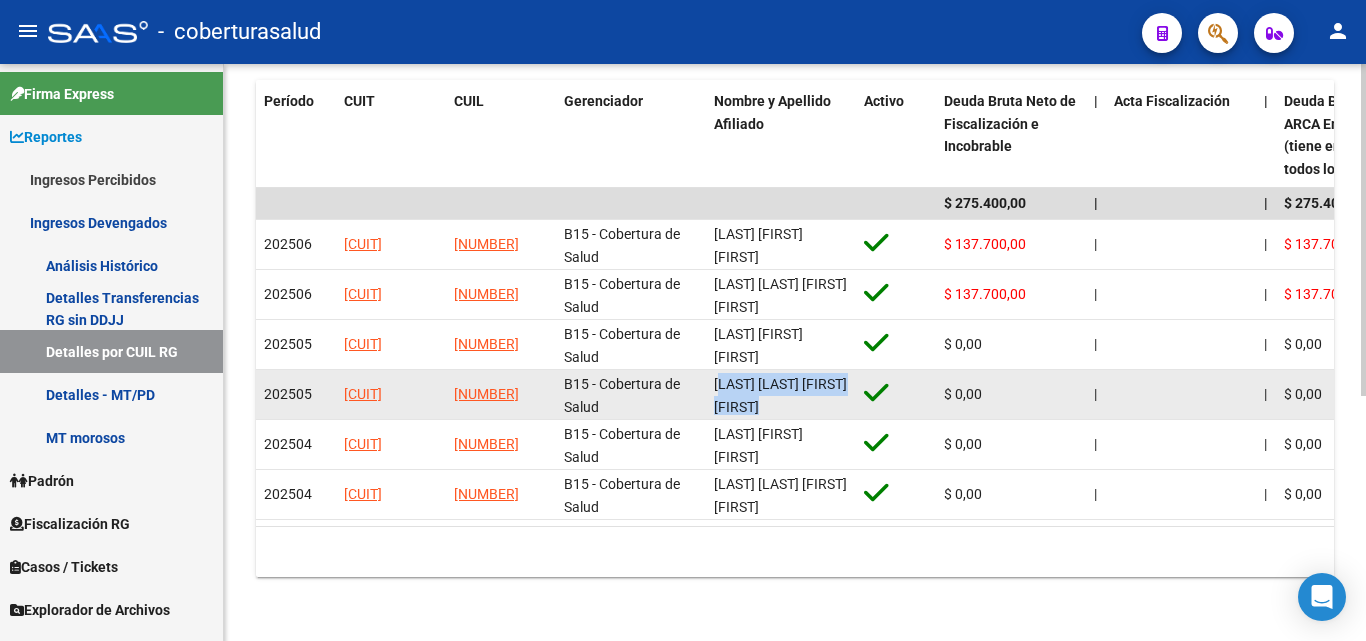 click on "[LAST] [LAST] [FIRST] [FIRST]" 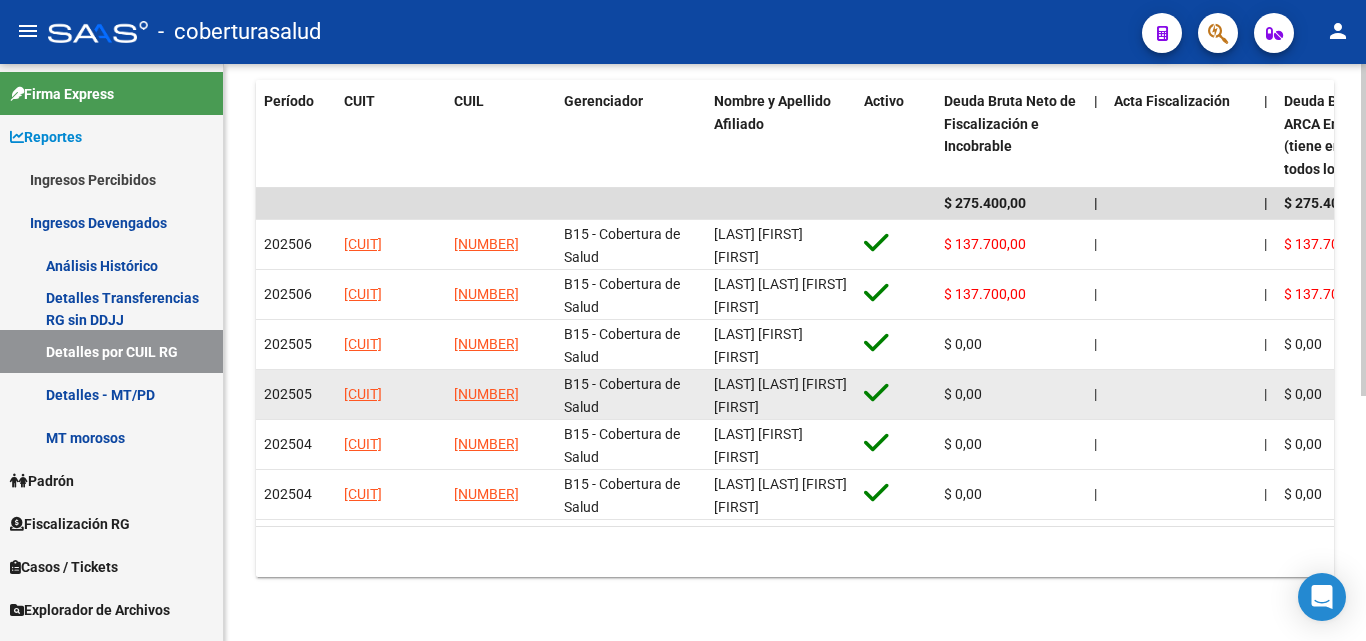click on "B15 - Cobertura de Salud" 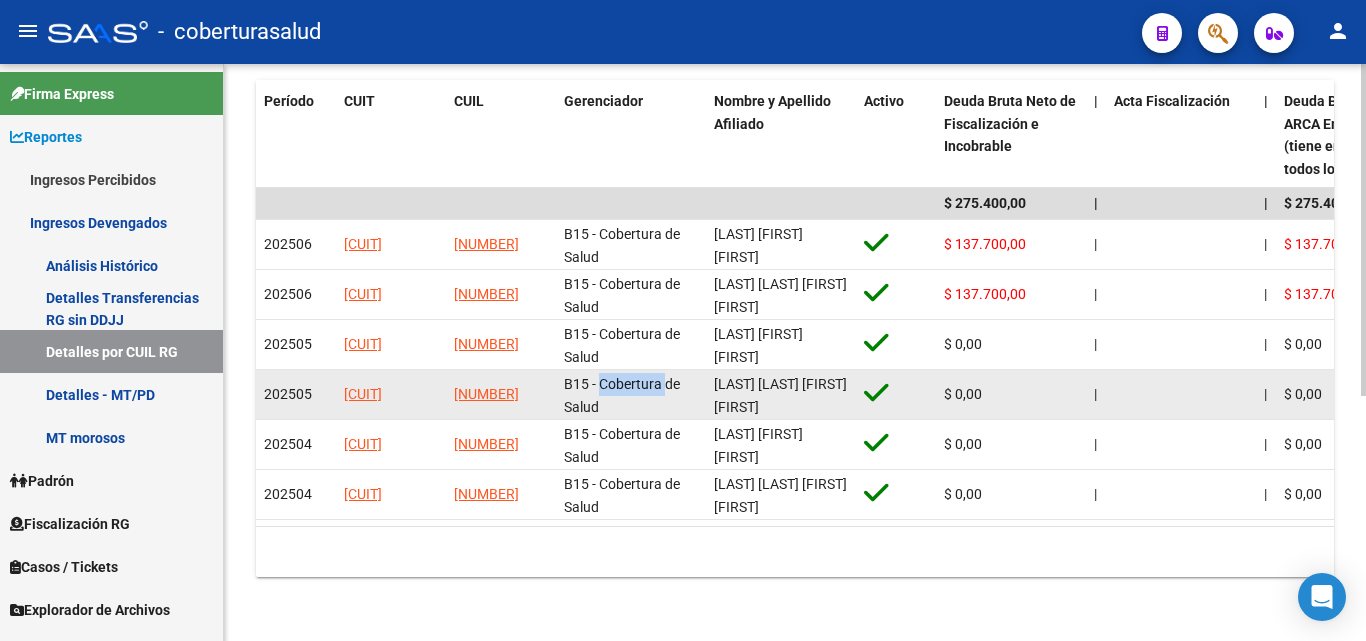 click on "B15 - Cobertura de Salud" 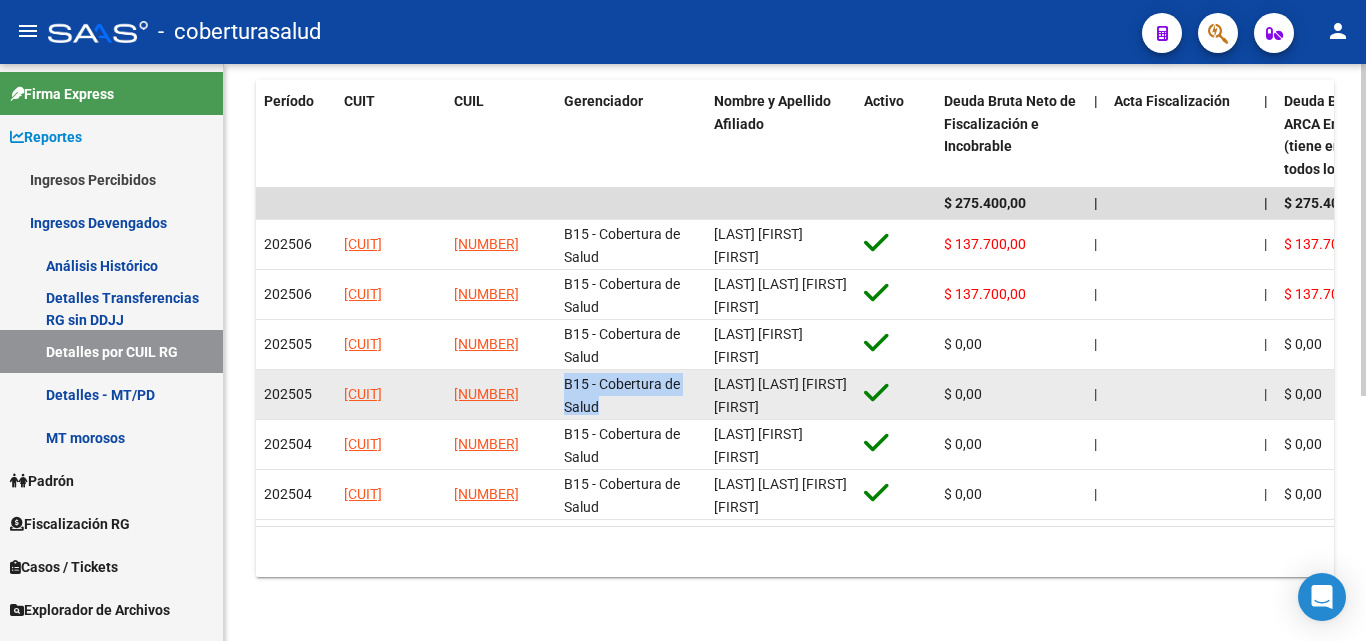 click on "B15 - Cobertura de Salud" 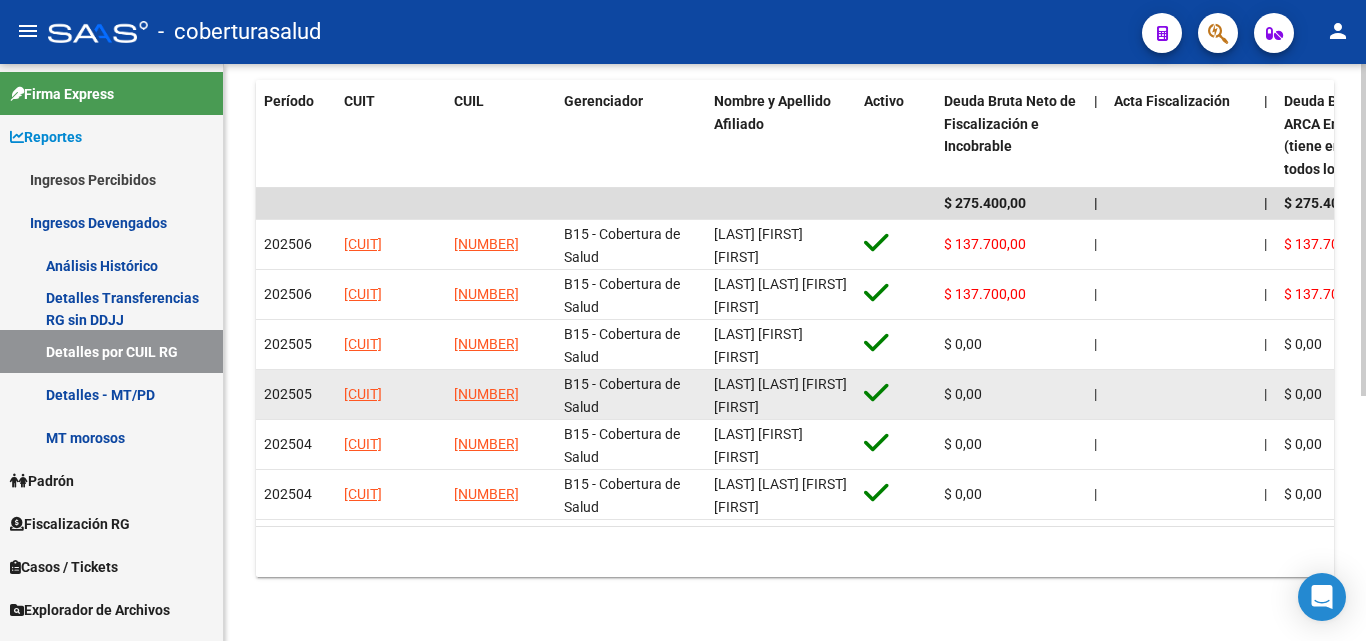 click on "[LAST] [LAST] [FIRST] [FIRST]" 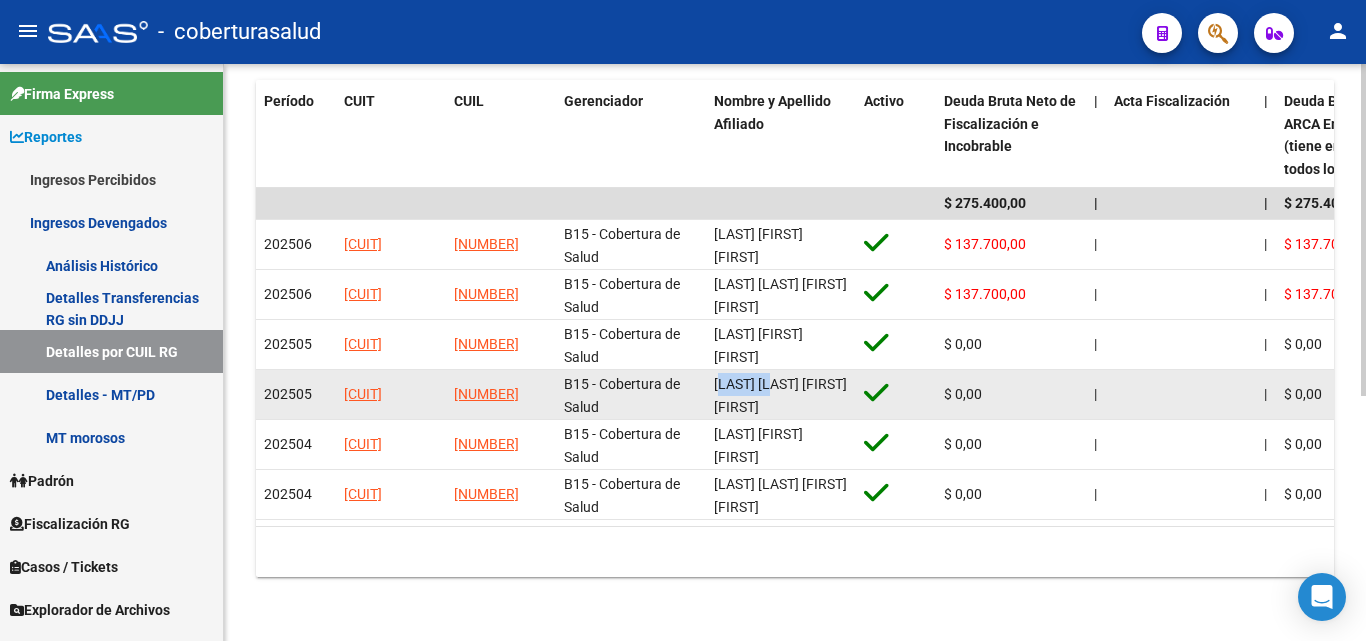 click on "[LAST] [LAST] [FIRST] [FIRST]" 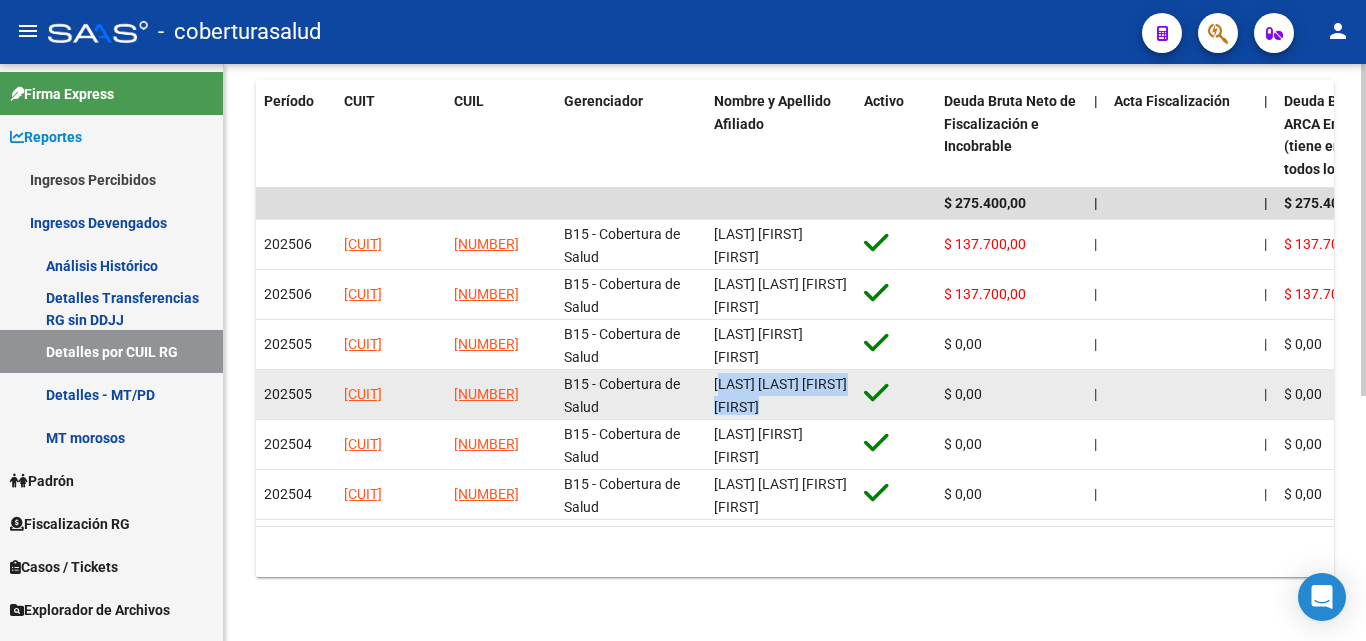 click on "[LAST] [LAST] [FIRST] [FIRST]" 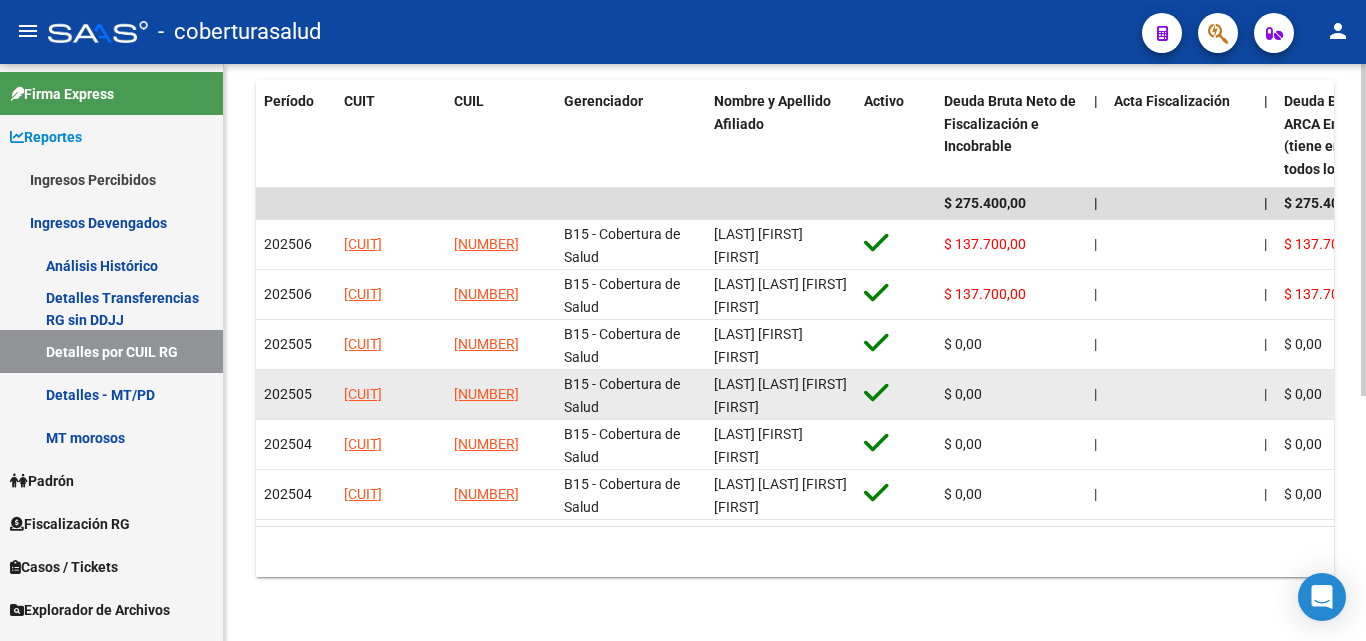click on "B15 - Cobertura de Salud" 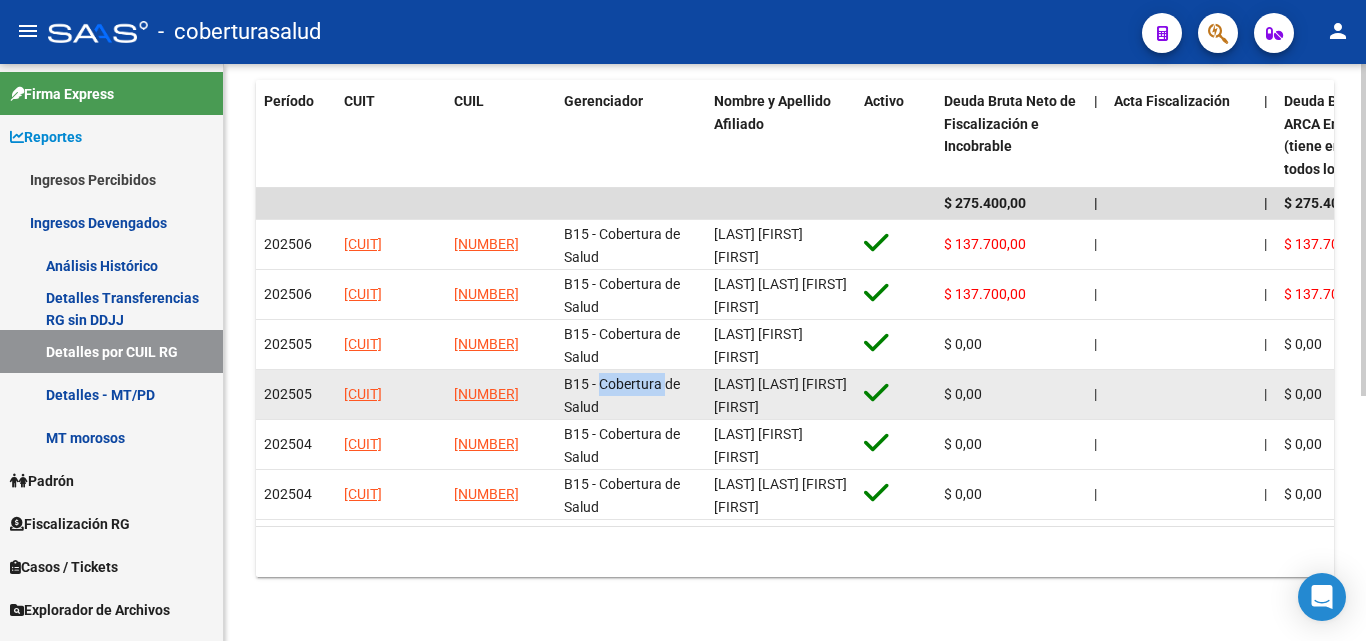 click on "B15 - Cobertura de Salud" 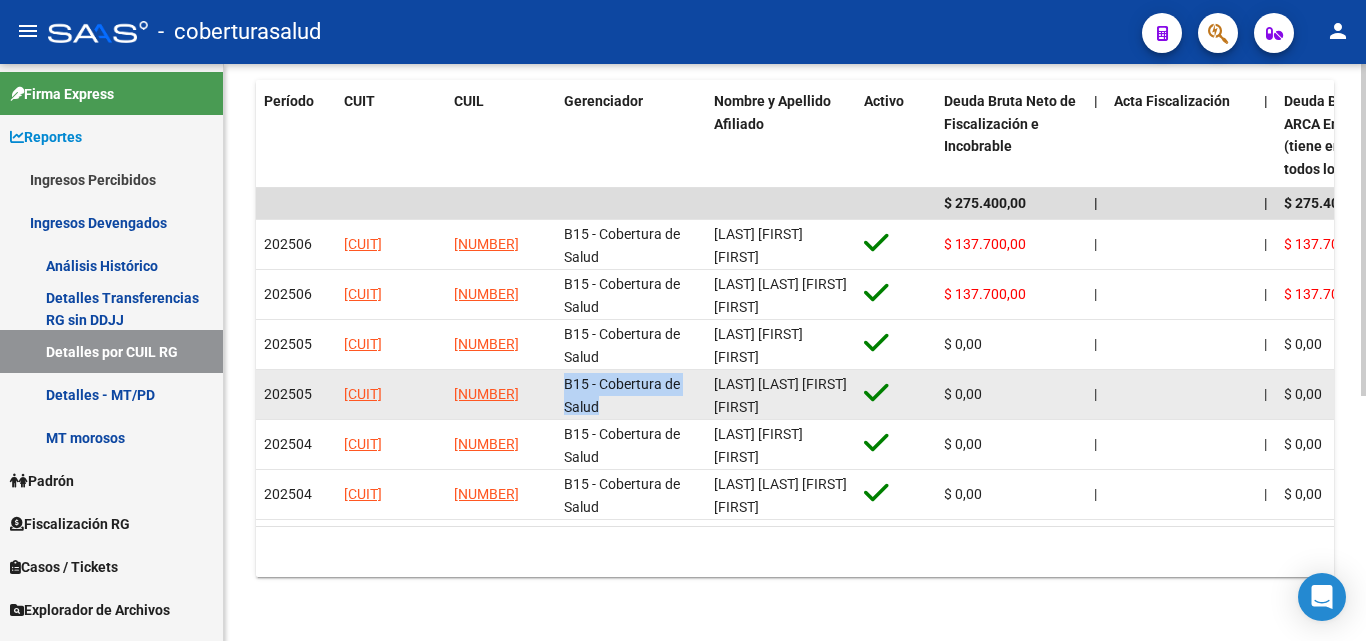 click on "B15 - Cobertura de Salud" 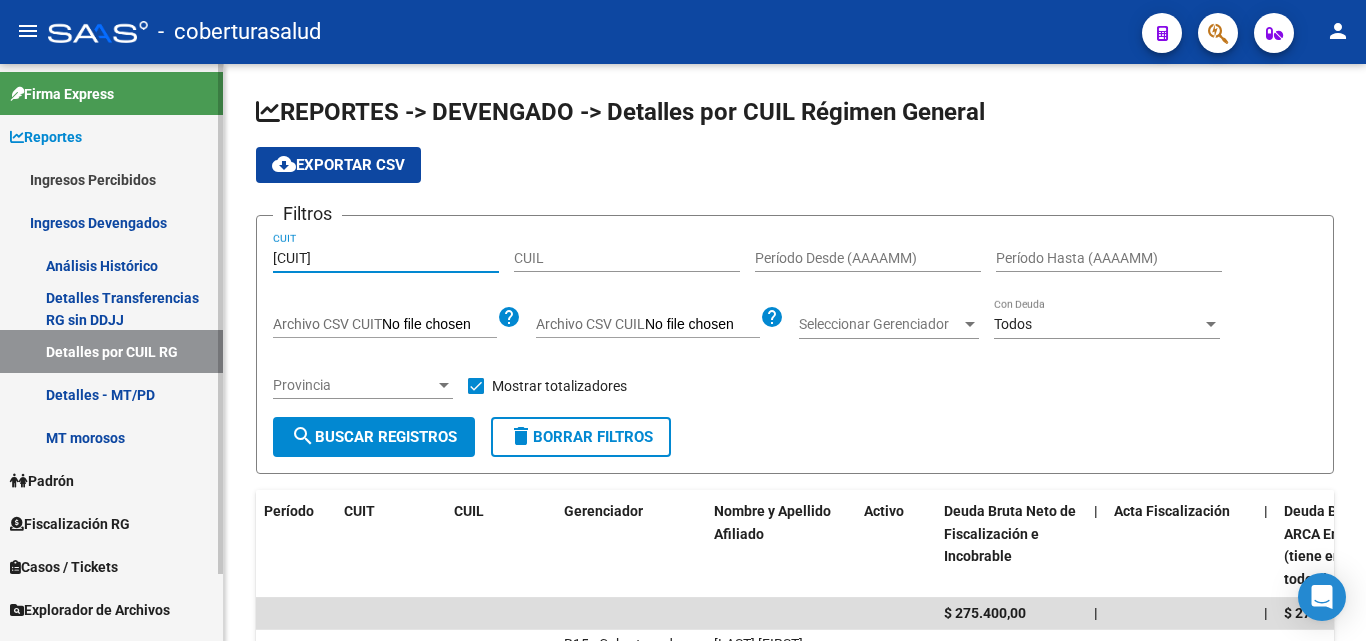 drag, startPoint x: 387, startPoint y: 262, endPoint x: 150, endPoint y: 265, distance: 237.01898 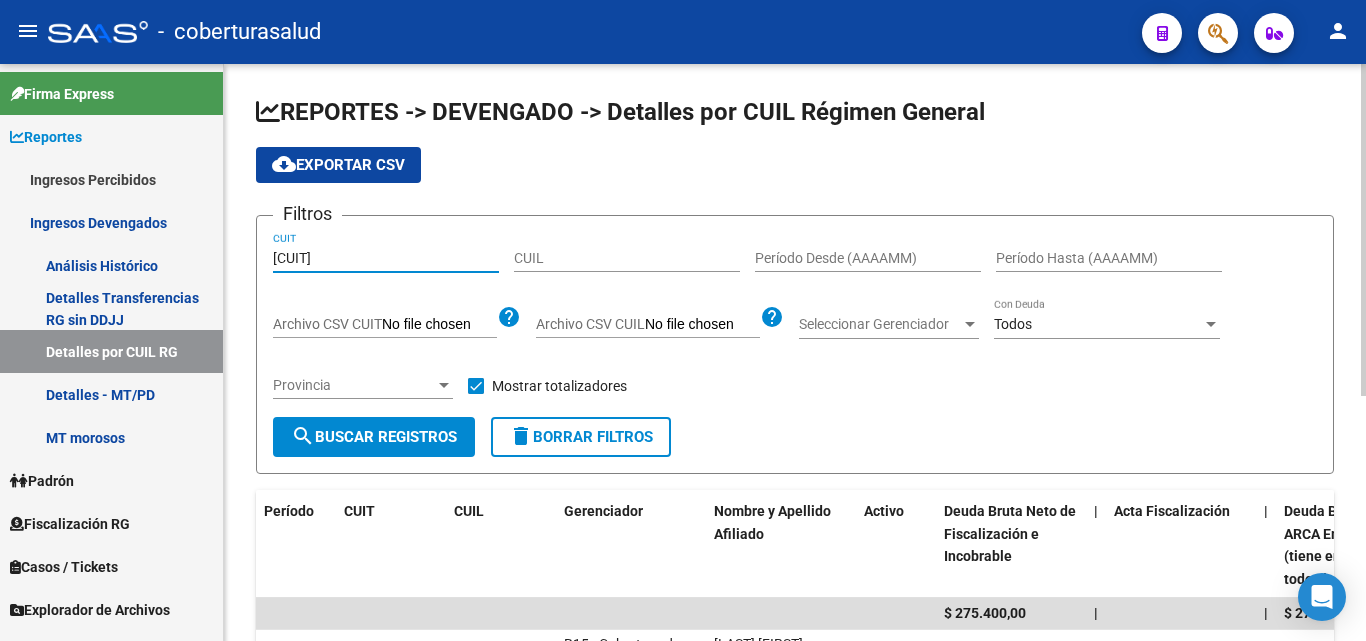 type on "[CUIT]" 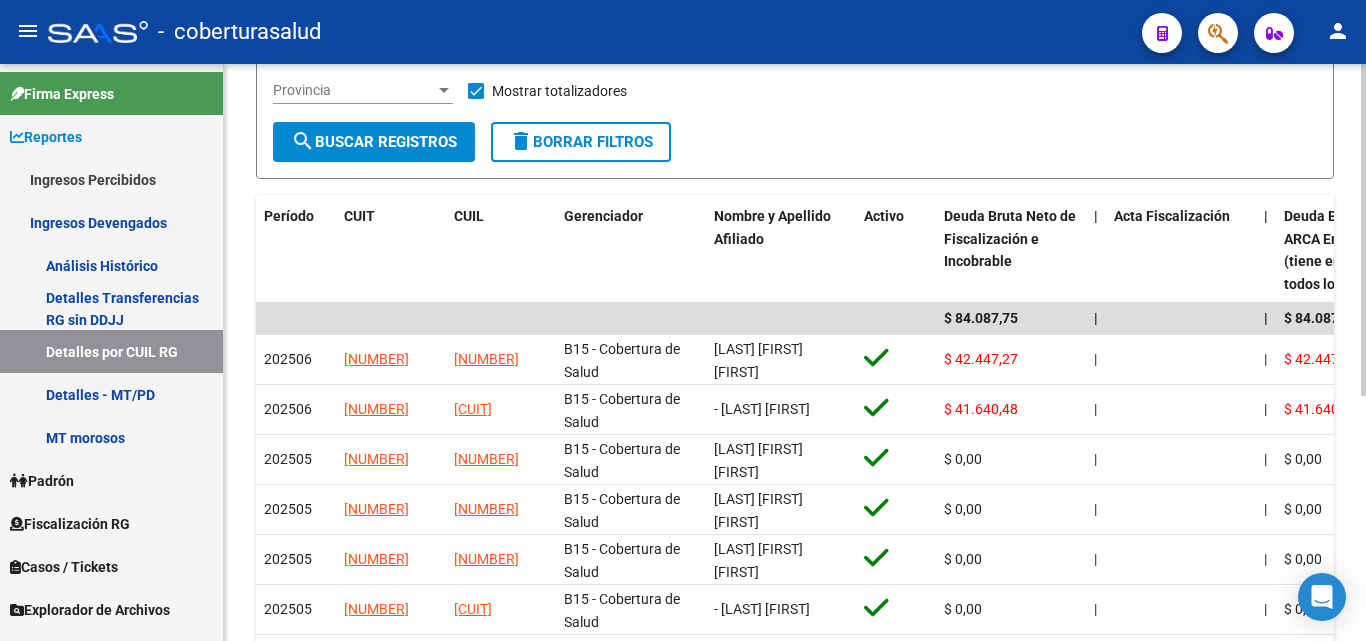 scroll, scrollTop: 300, scrollLeft: 0, axis: vertical 